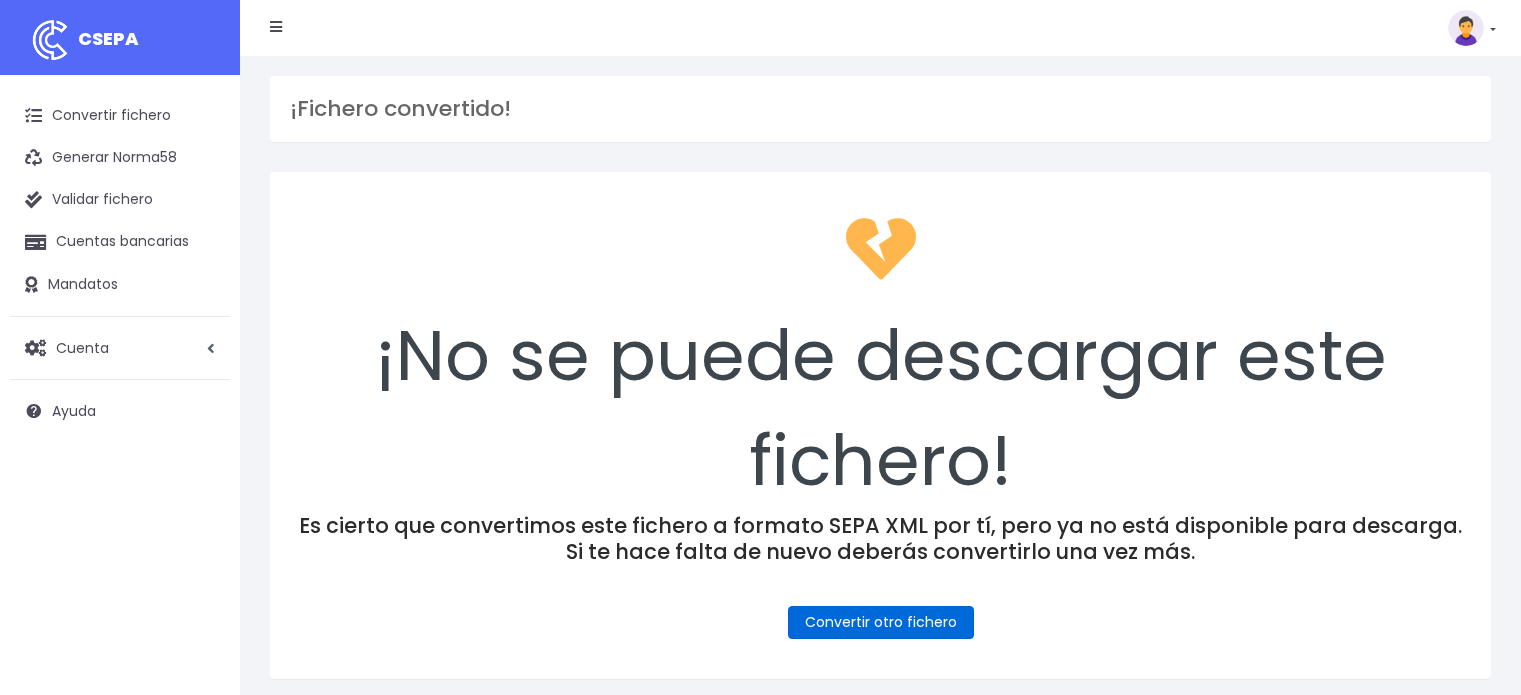 scroll, scrollTop: 0, scrollLeft: 0, axis: both 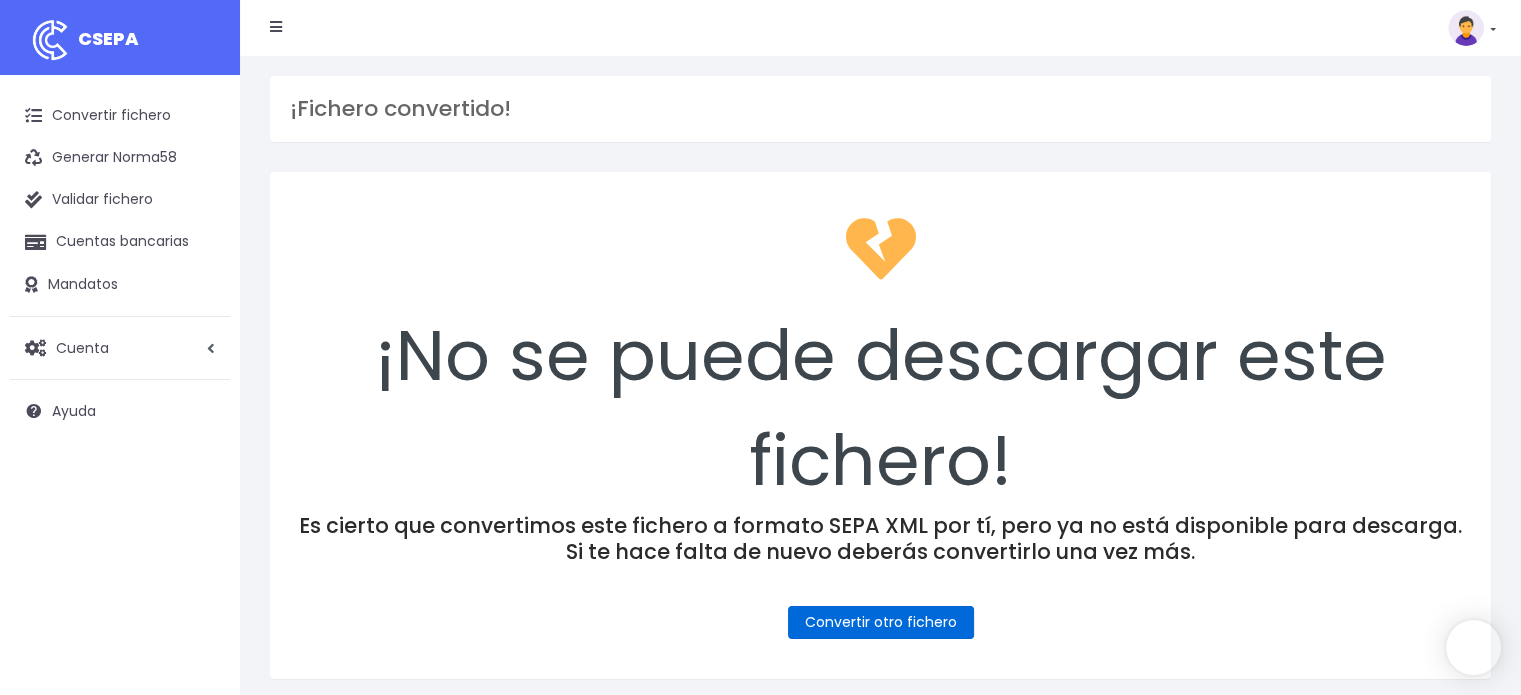 click on "Convertir otro fichero" at bounding box center (881, 622) 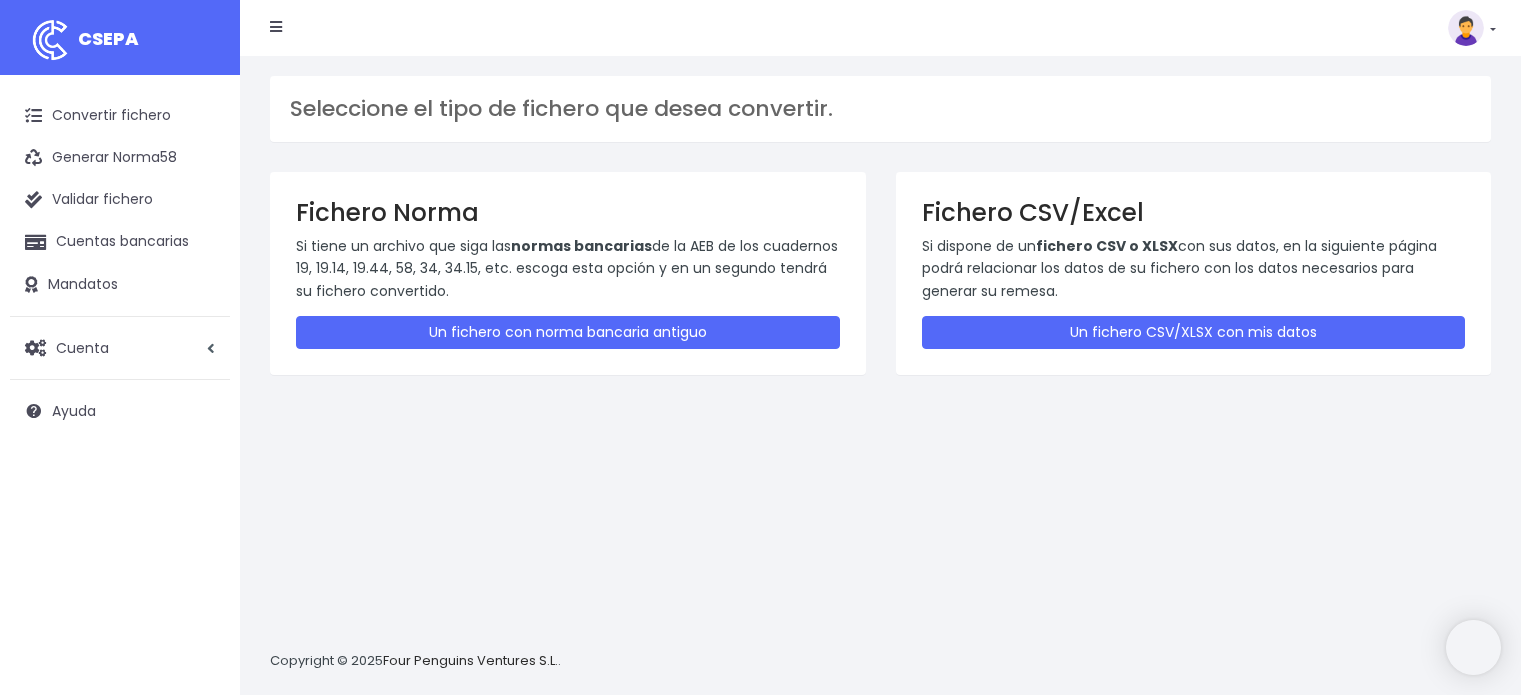 scroll, scrollTop: 0, scrollLeft: 0, axis: both 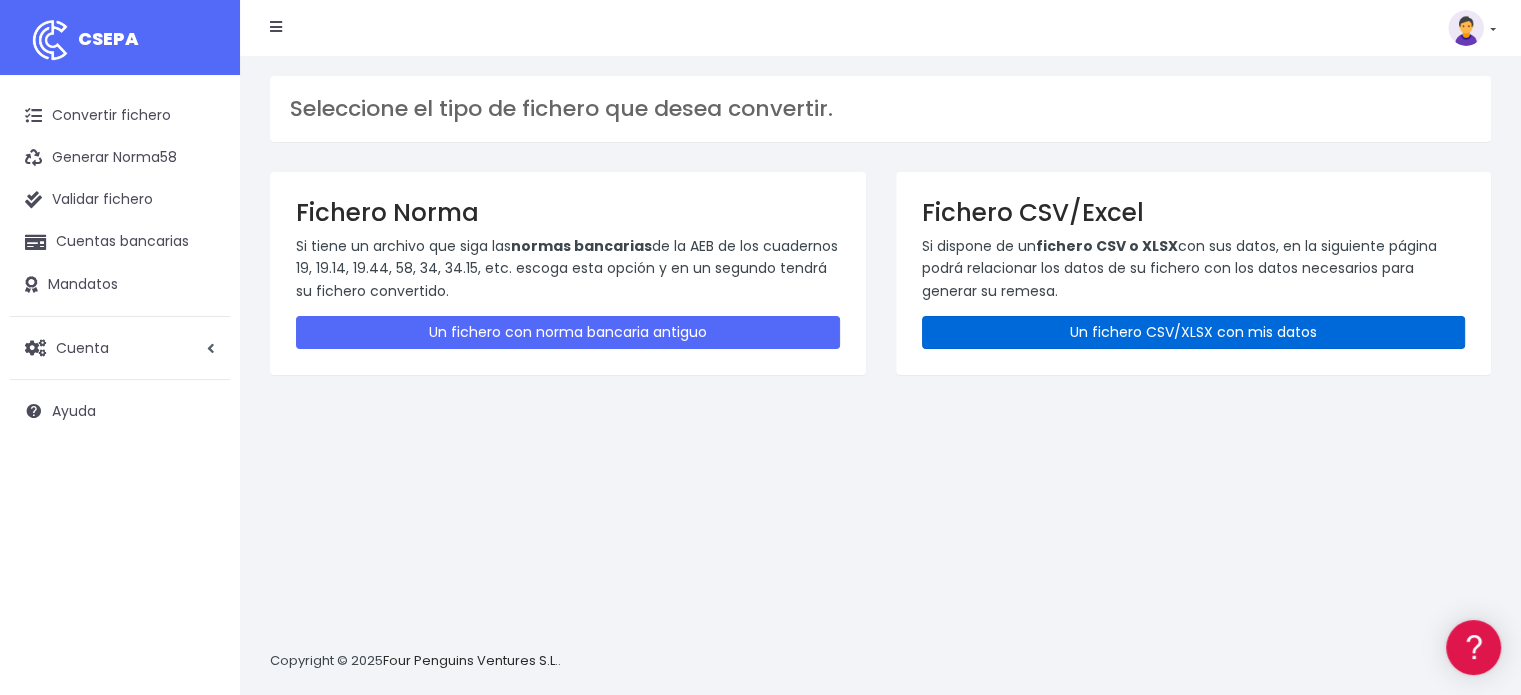 click on "Un fichero CSV/XLSX con mis datos" at bounding box center (1194, 332) 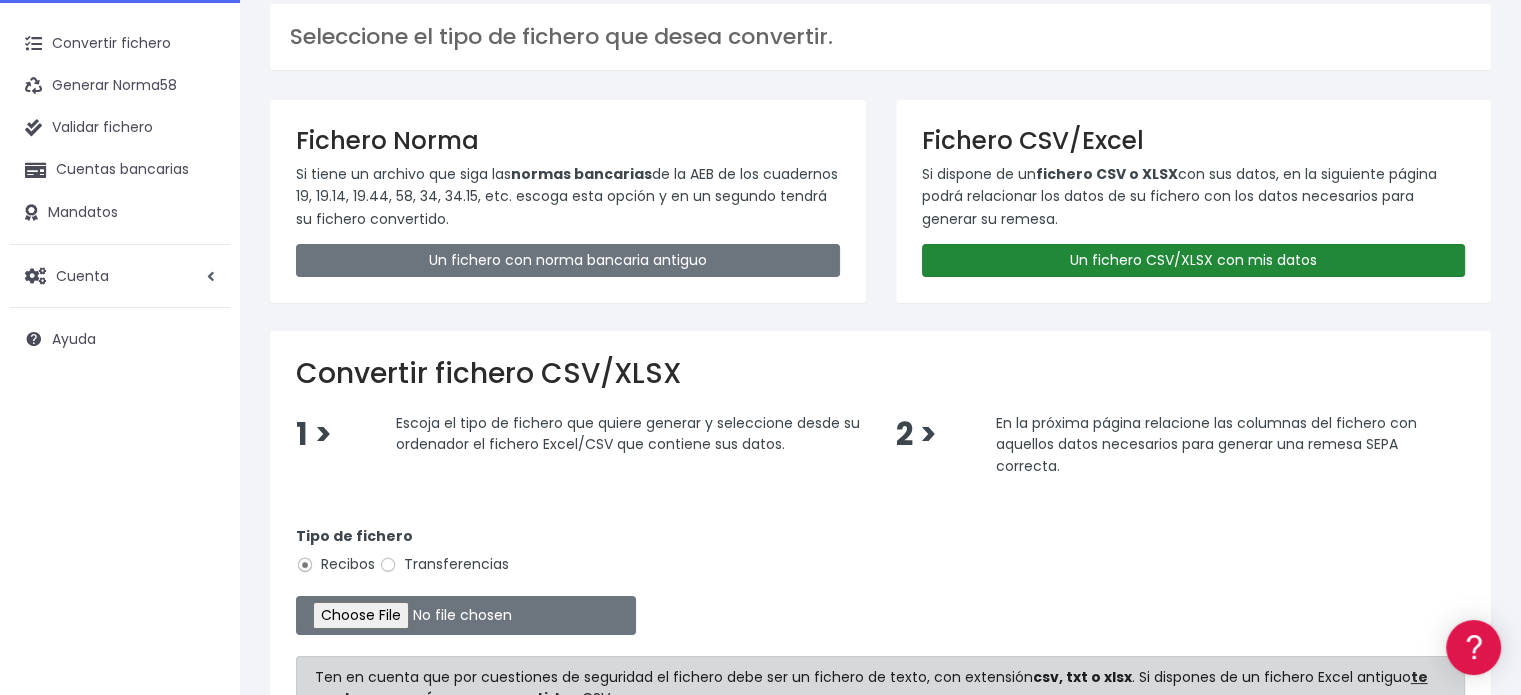 scroll, scrollTop: 300, scrollLeft: 0, axis: vertical 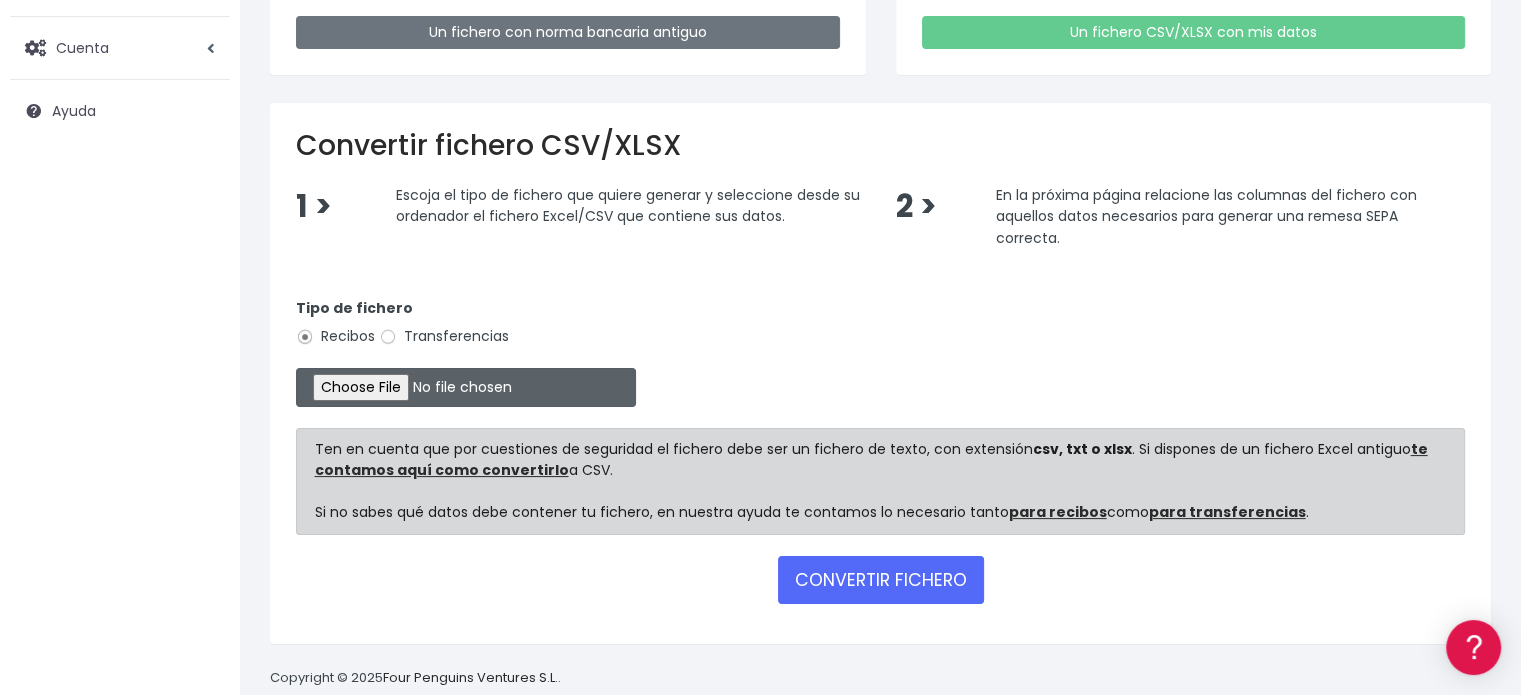 click at bounding box center [466, 387] 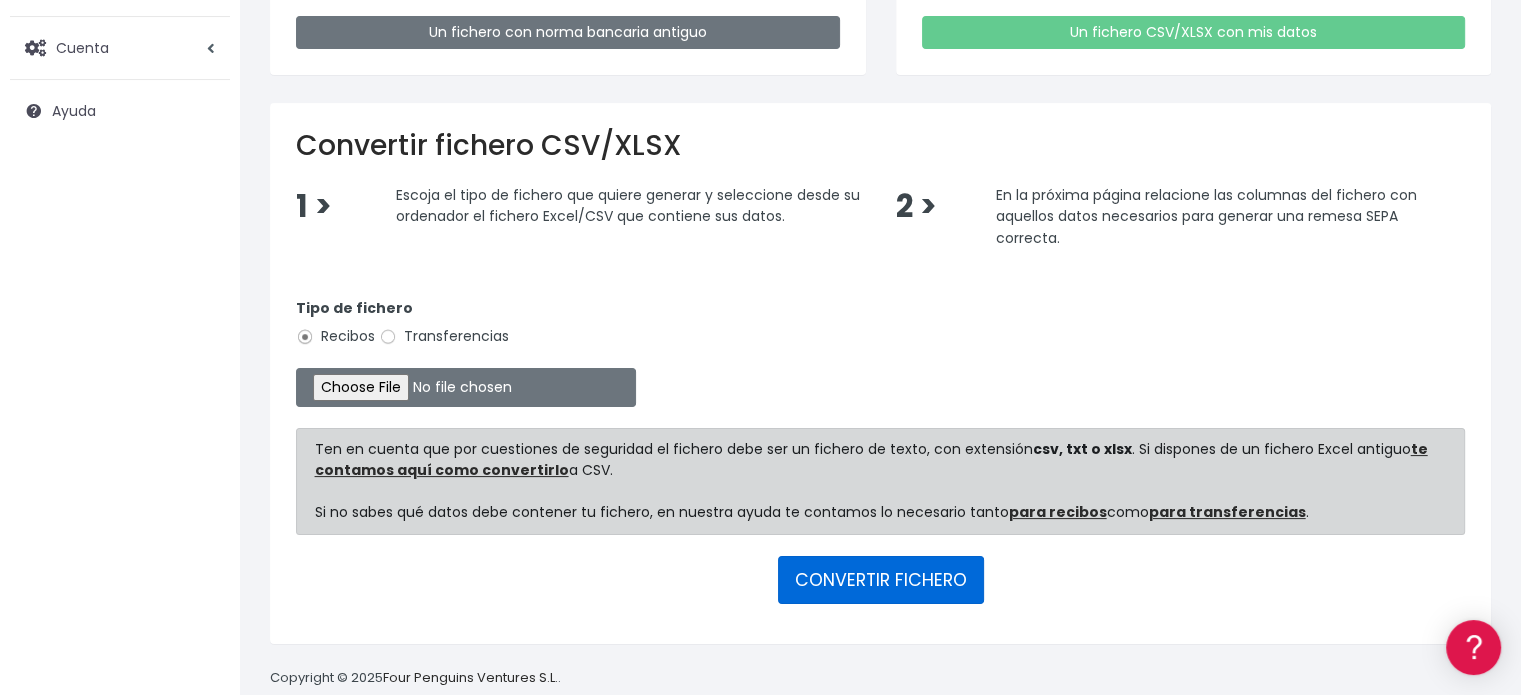 click on "CONVERTIR FICHERO" at bounding box center [881, 580] 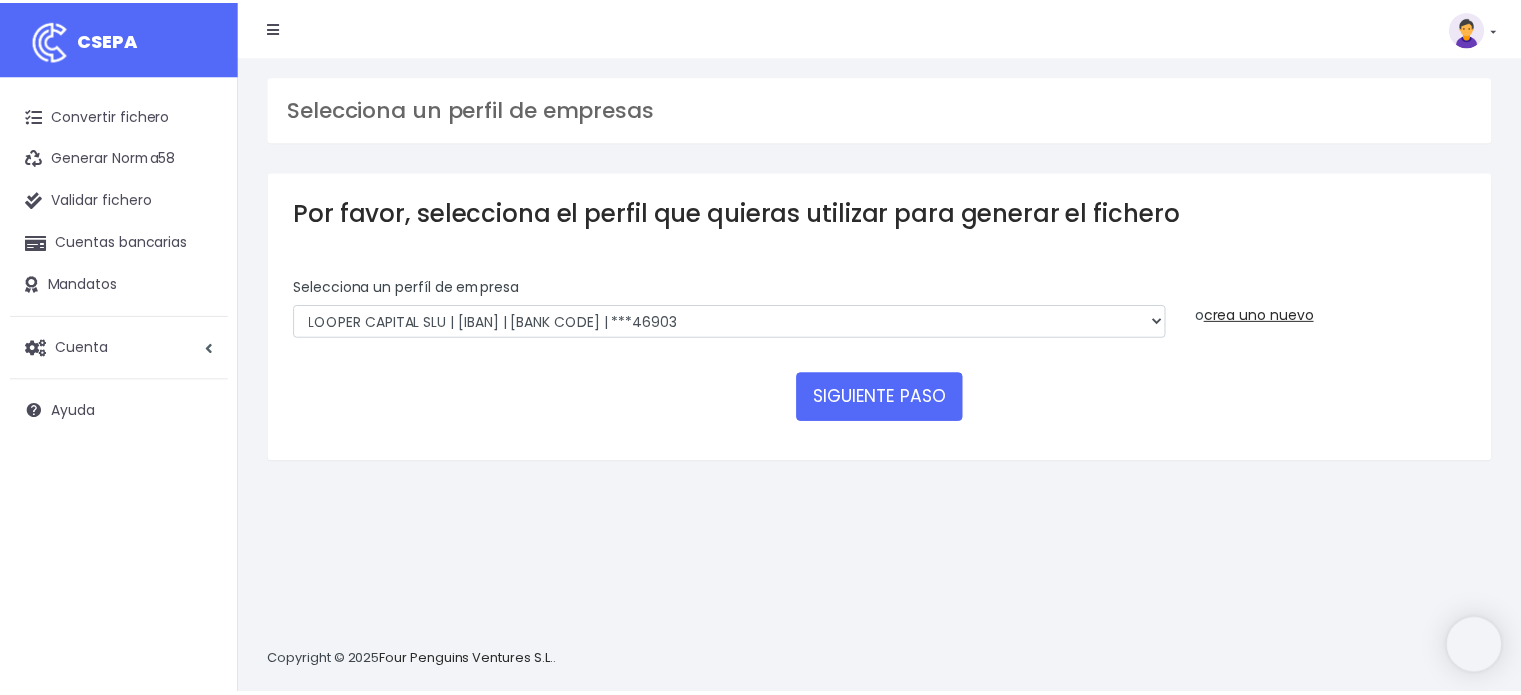 scroll, scrollTop: 0, scrollLeft: 0, axis: both 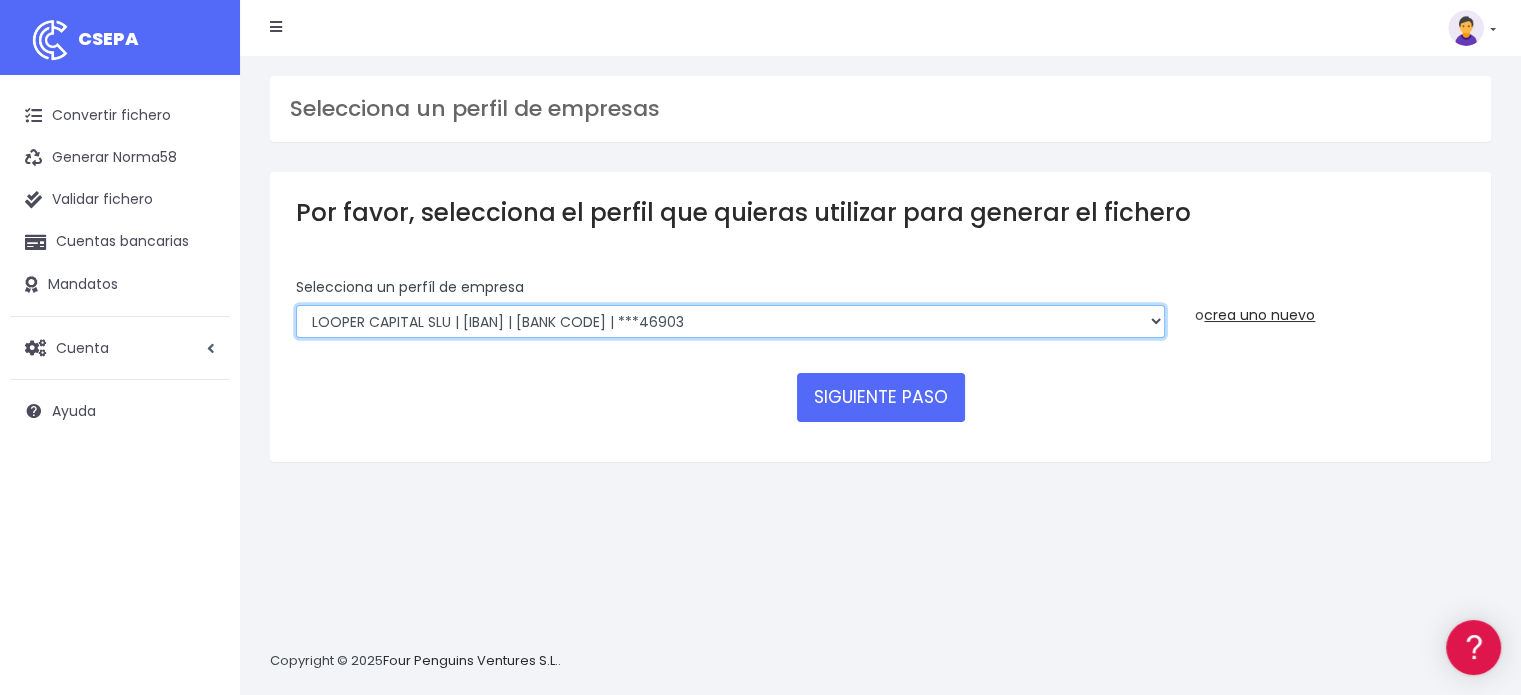 click on "Looper | ES16001B73946113 | CAHMESMMXXX | ***70112
Looper | ES16001B73946113 | BSABESBBXXX | ***71780
LOOPER CAPITAL SLU | ES16002B73946113 | CAIXESBBXXX | ***46903
Looper Capital SLU | ES16001B73946113 | BKBKESMMXXX | ***83486
Looper | ES16001B73946113 | INGDESMMXXX | ***36078" at bounding box center (730, 322) 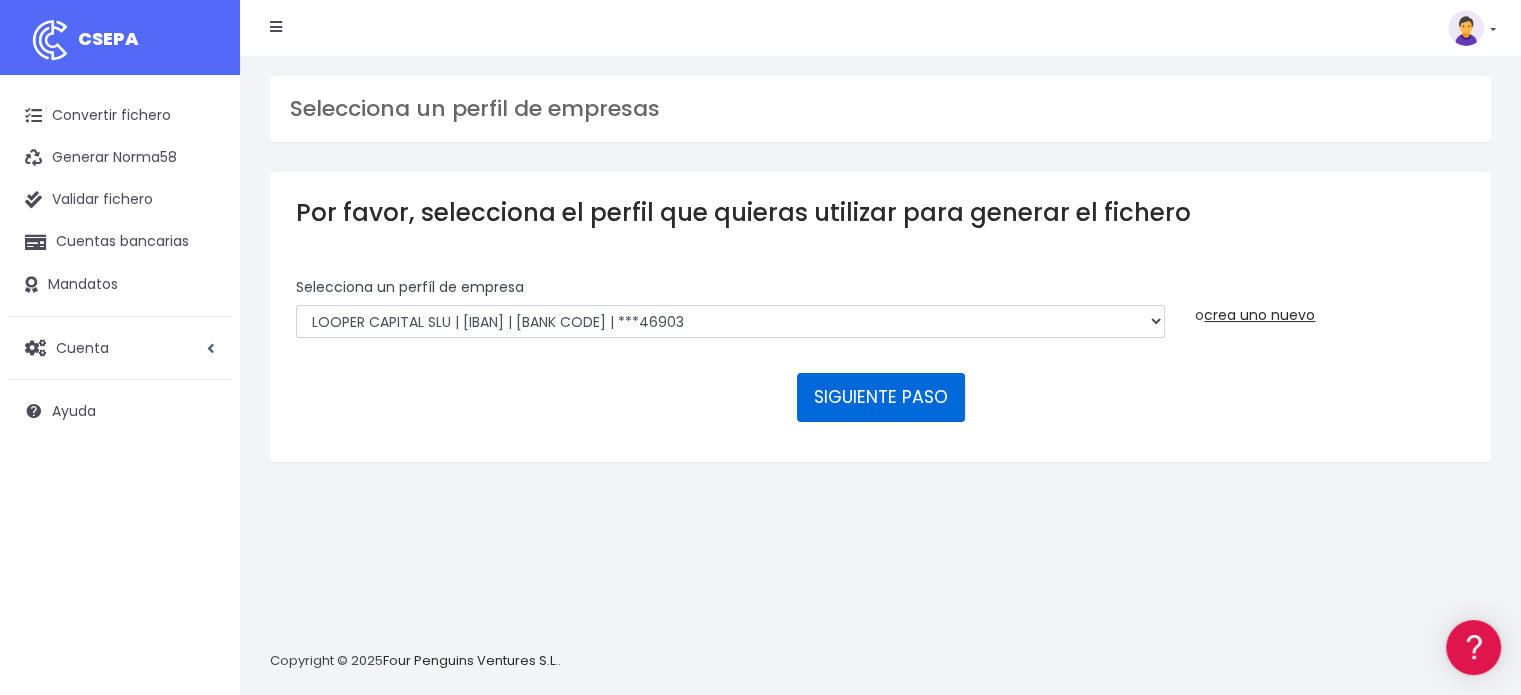 click on "SIGUIENTE PASO" at bounding box center (881, 397) 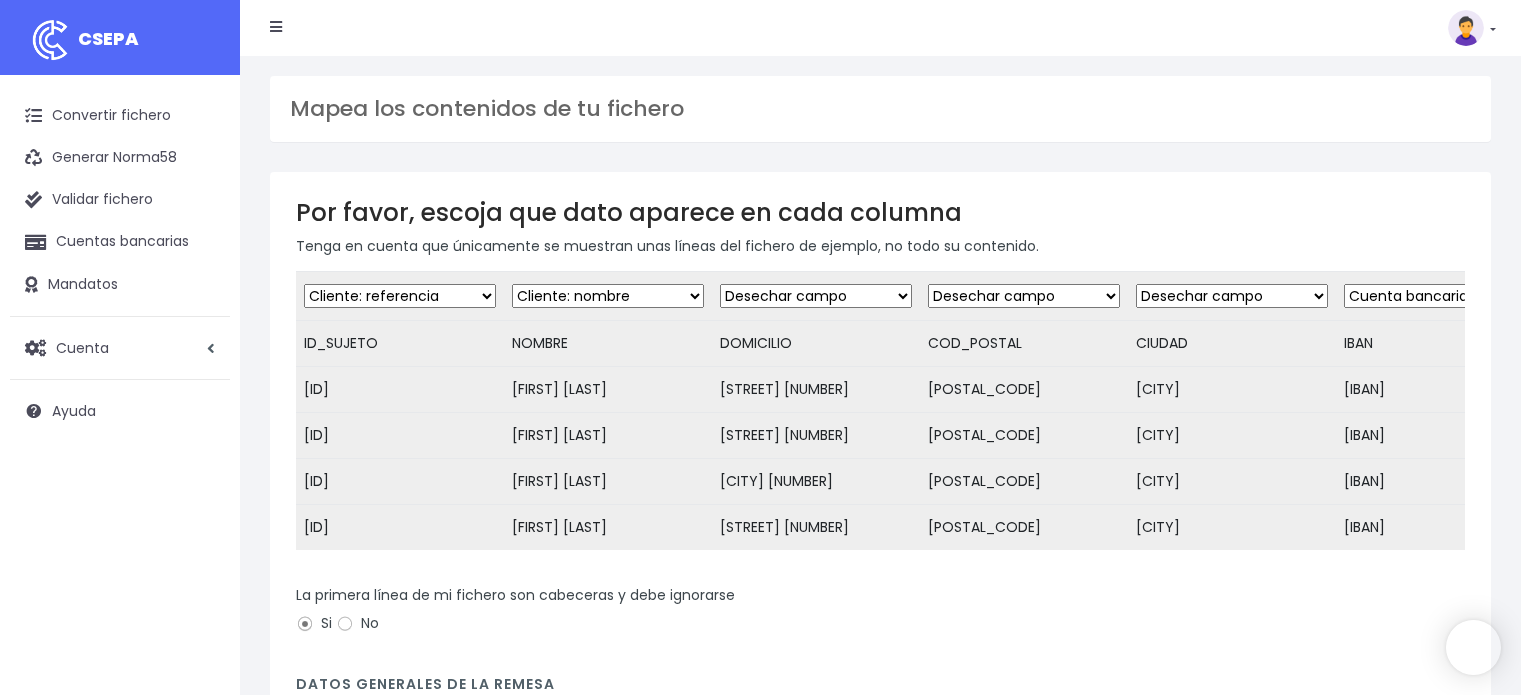scroll, scrollTop: 0, scrollLeft: 0, axis: both 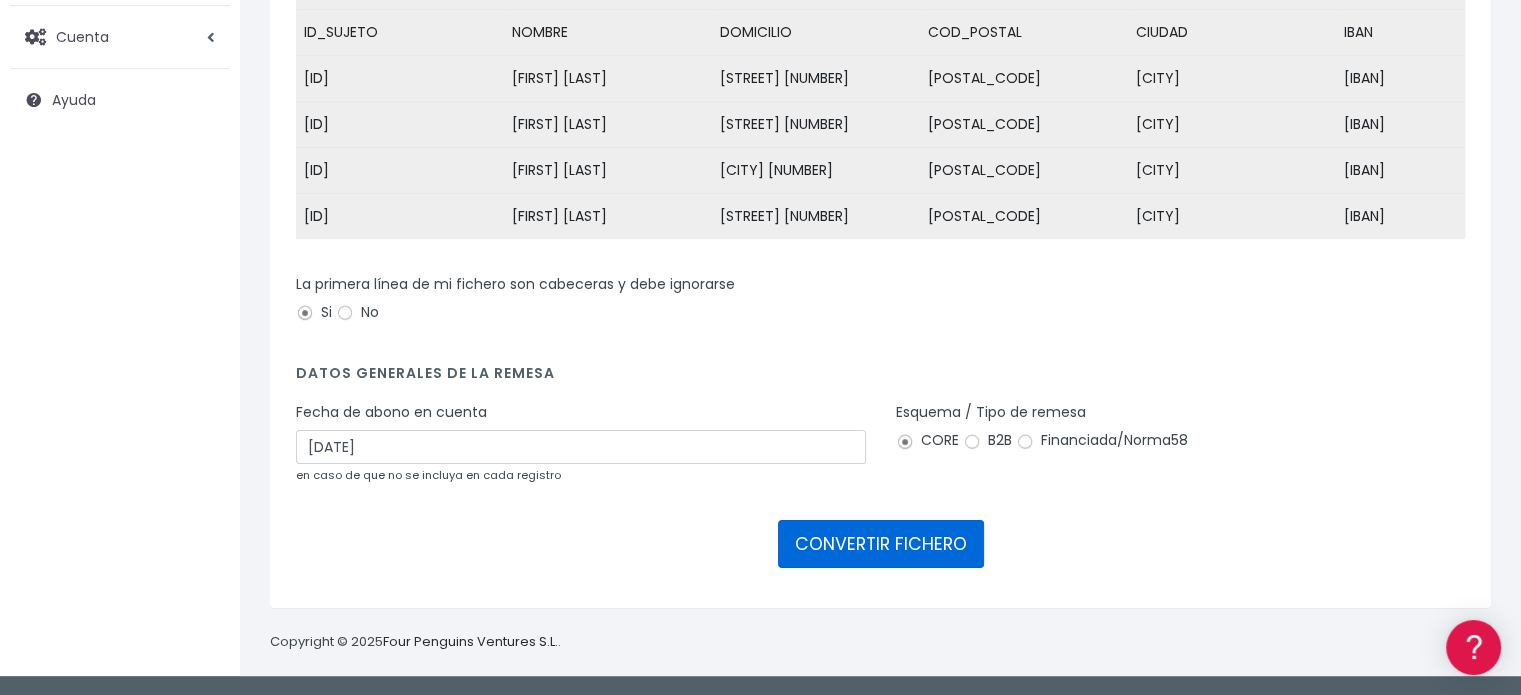 click on "CONVERTIR FICHERO" at bounding box center [881, 544] 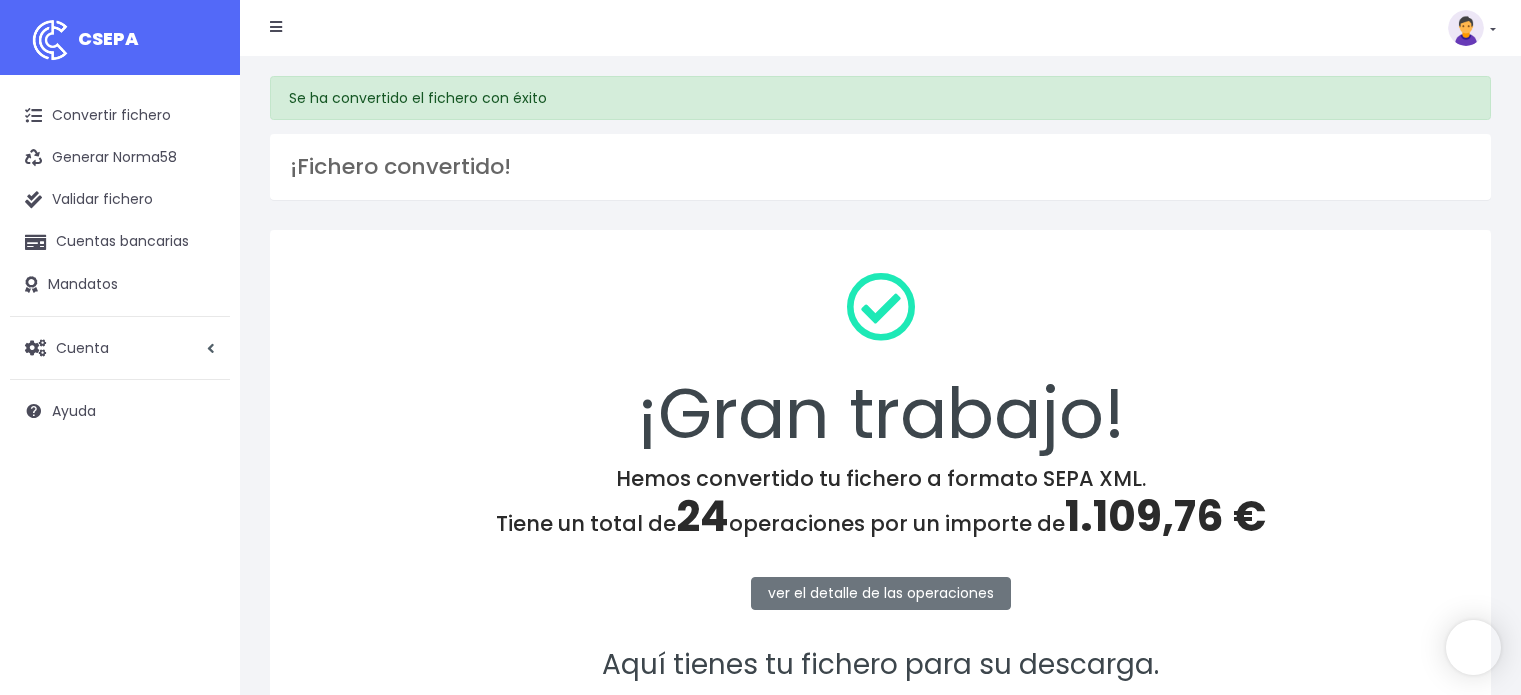 scroll, scrollTop: 0, scrollLeft: 0, axis: both 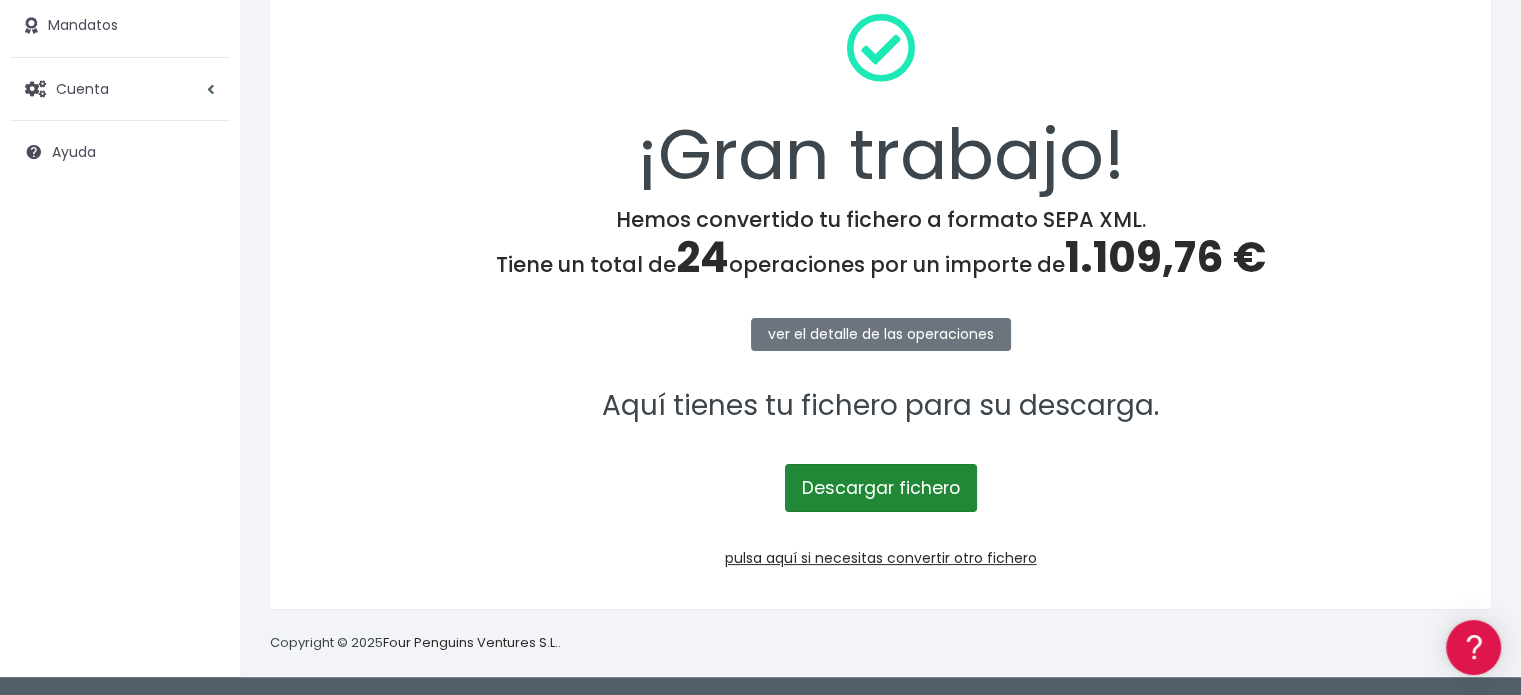click on "Descargar fichero" at bounding box center (881, 488) 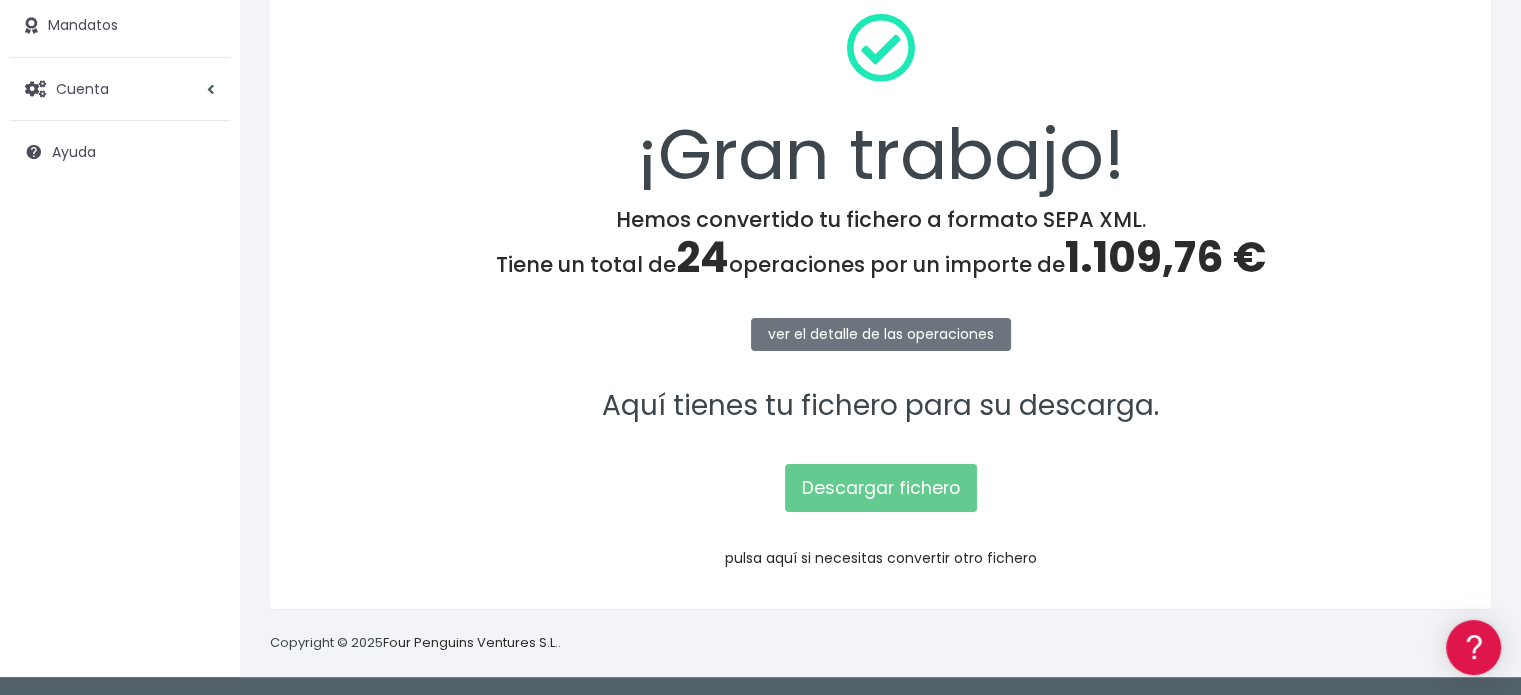 click on "pulsa aquí si necesitas convertir otro fichero" at bounding box center [881, 558] 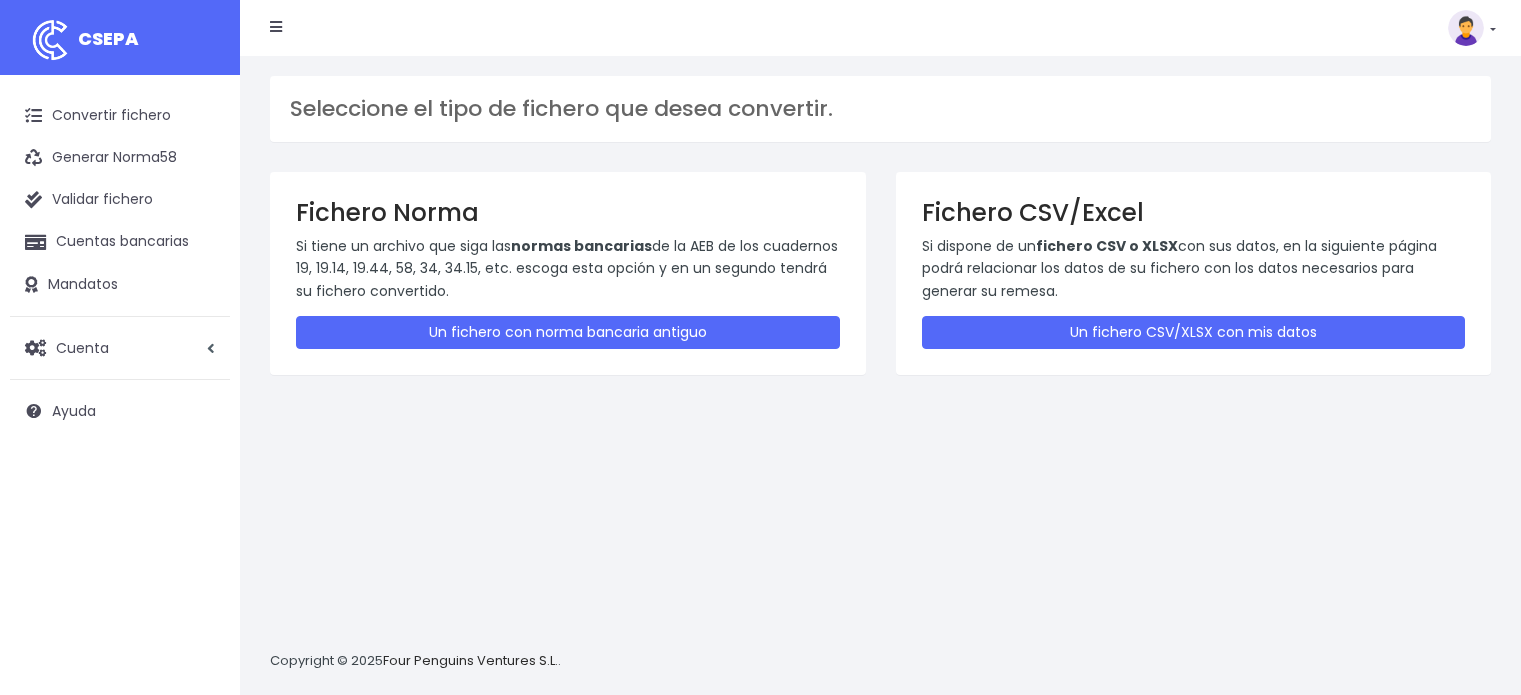 scroll, scrollTop: 0, scrollLeft: 0, axis: both 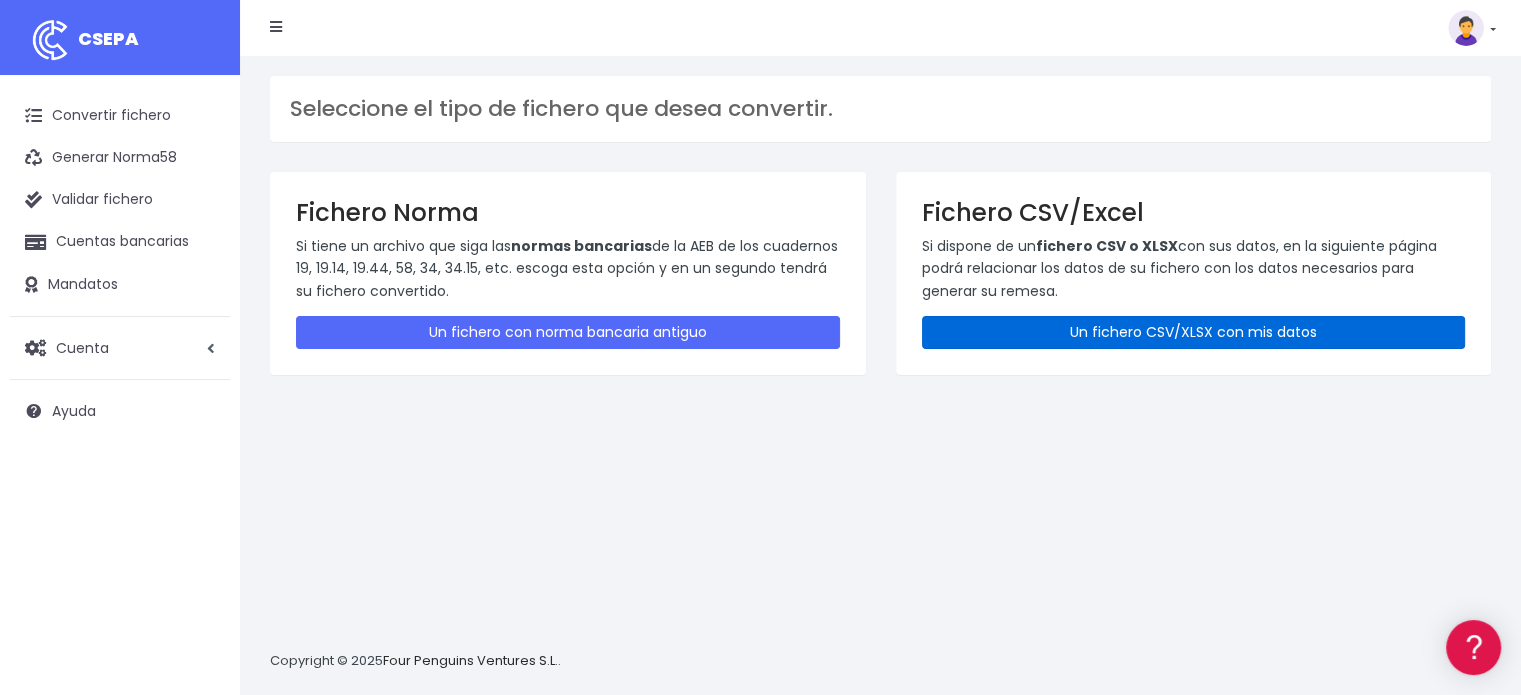 click on "Un fichero CSV/XLSX con mis datos" at bounding box center [1194, 332] 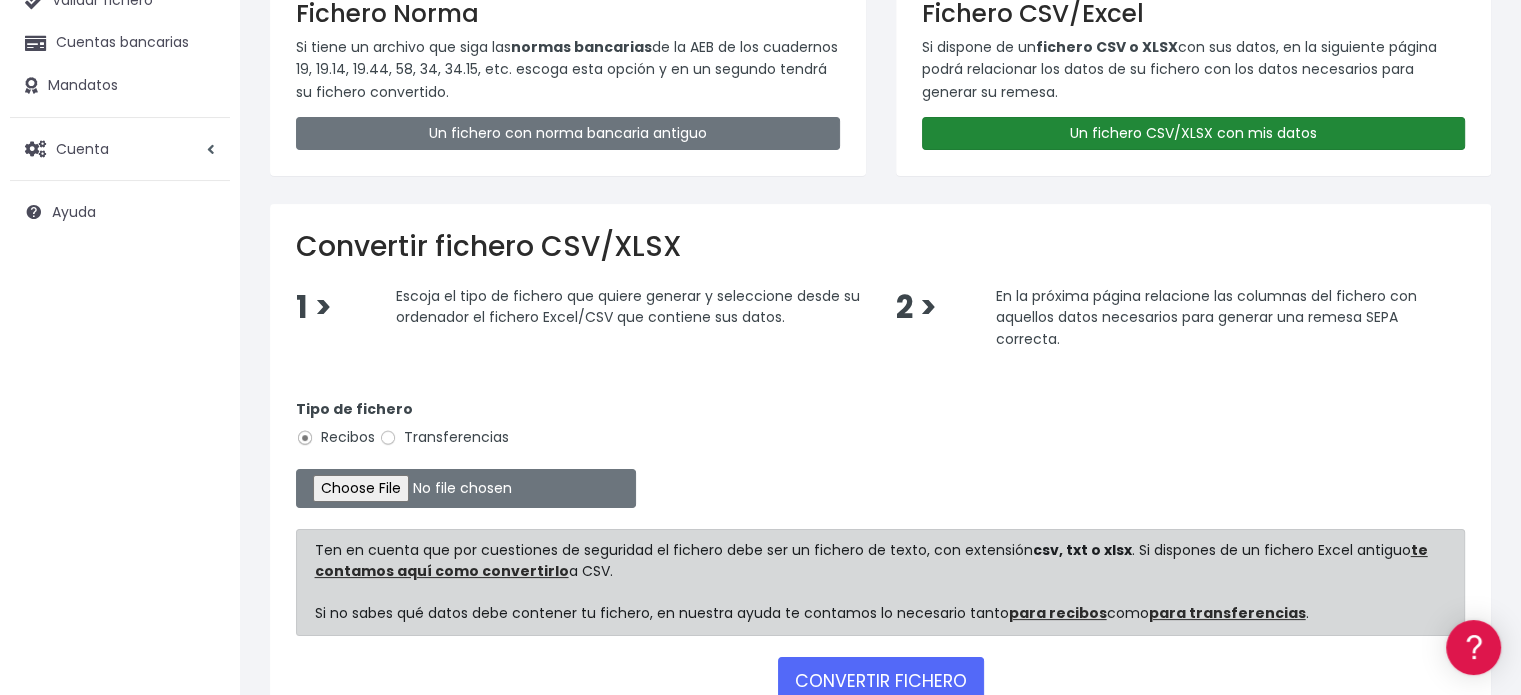 scroll, scrollTop: 200, scrollLeft: 0, axis: vertical 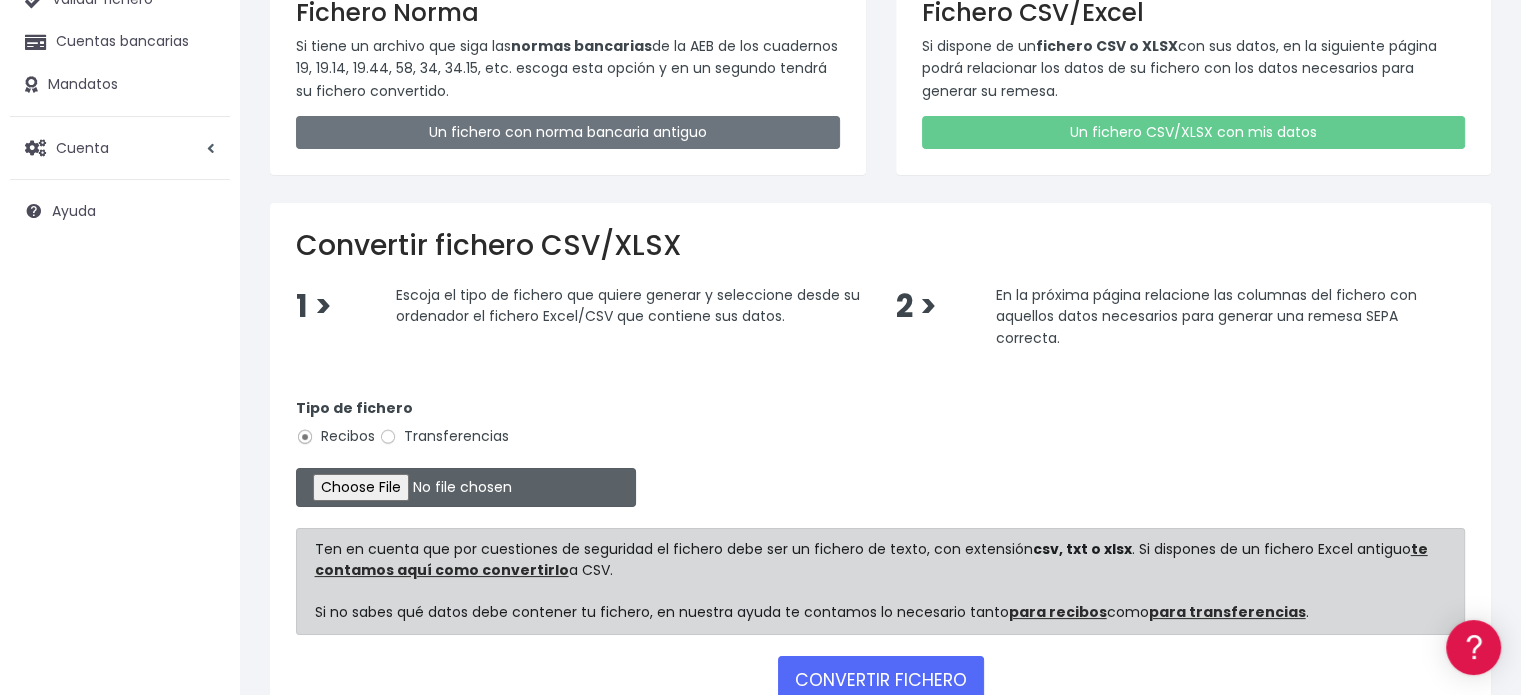 click at bounding box center [466, 487] 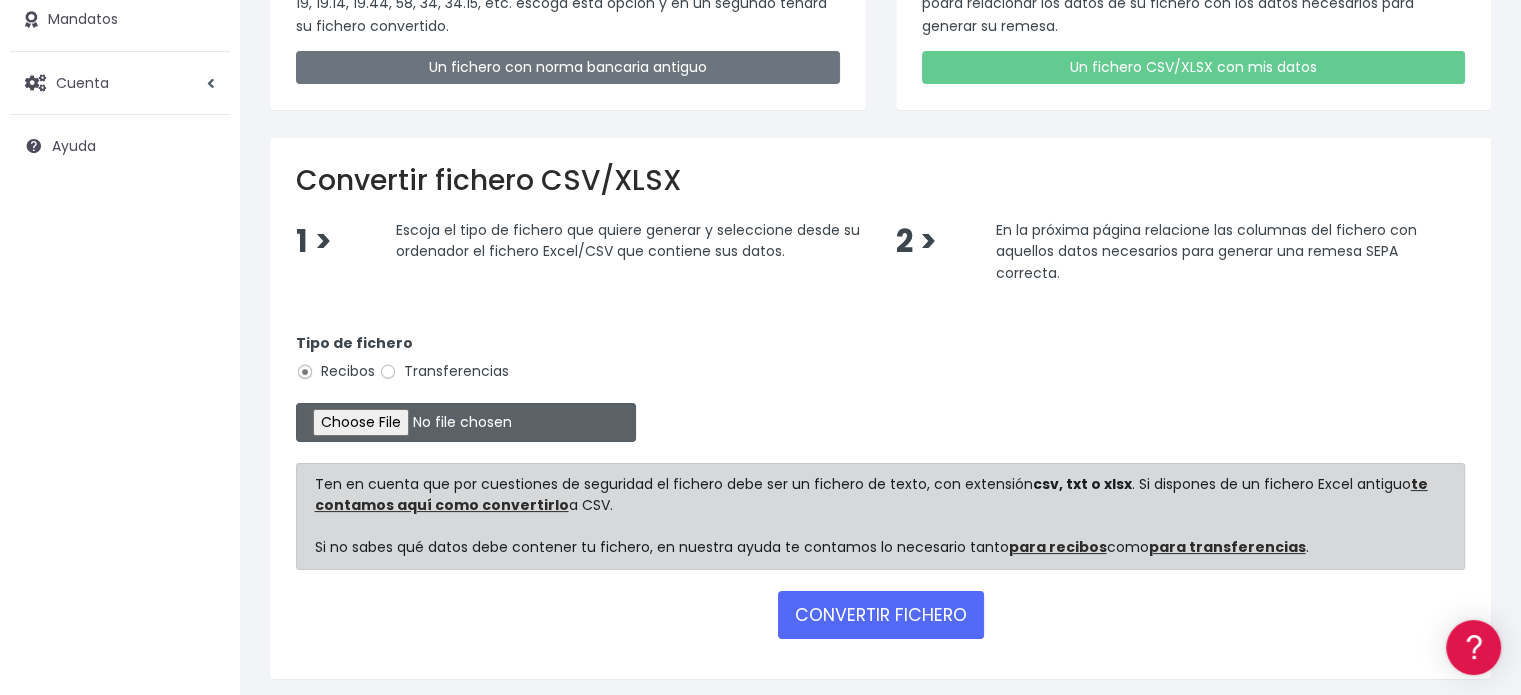 scroll, scrollTop: 332, scrollLeft: 0, axis: vertical 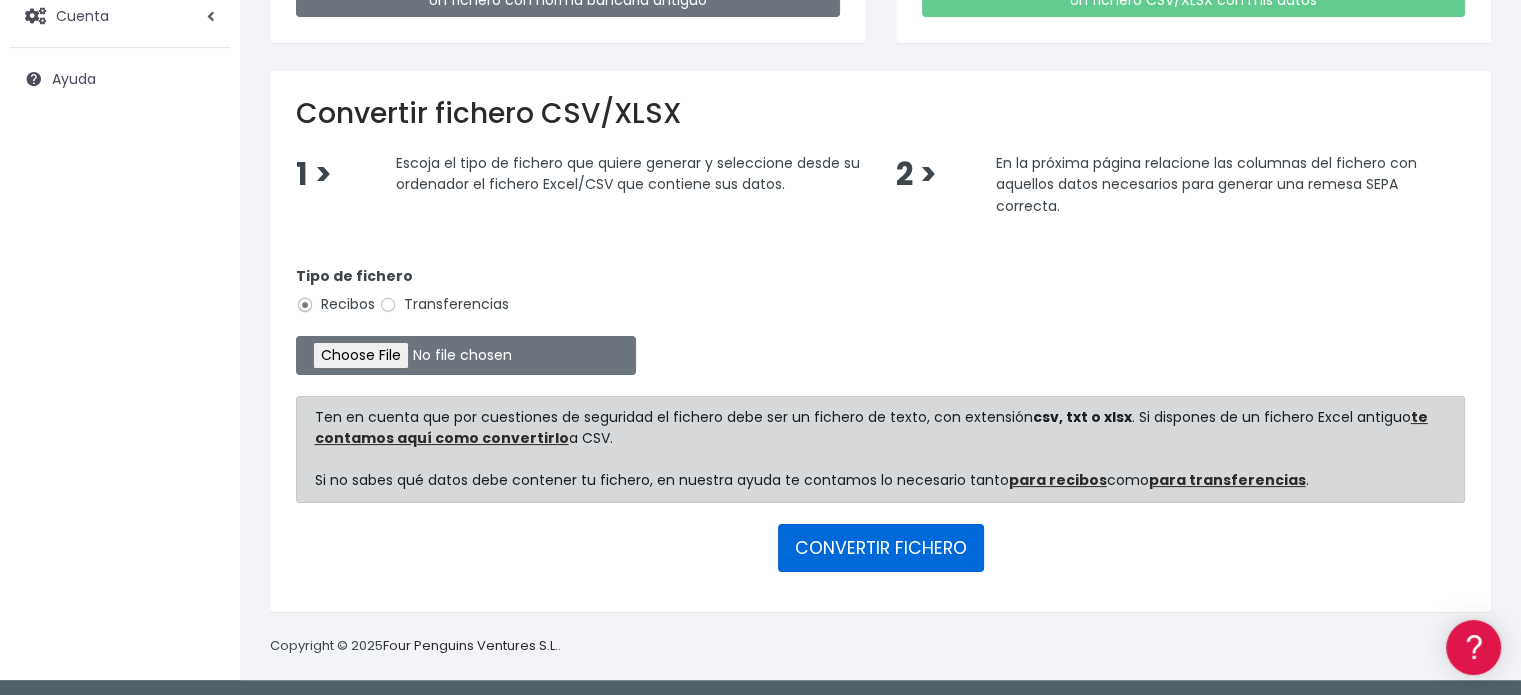 click on "CONVERTIR FICHERO" at bounding box center [881, 548] 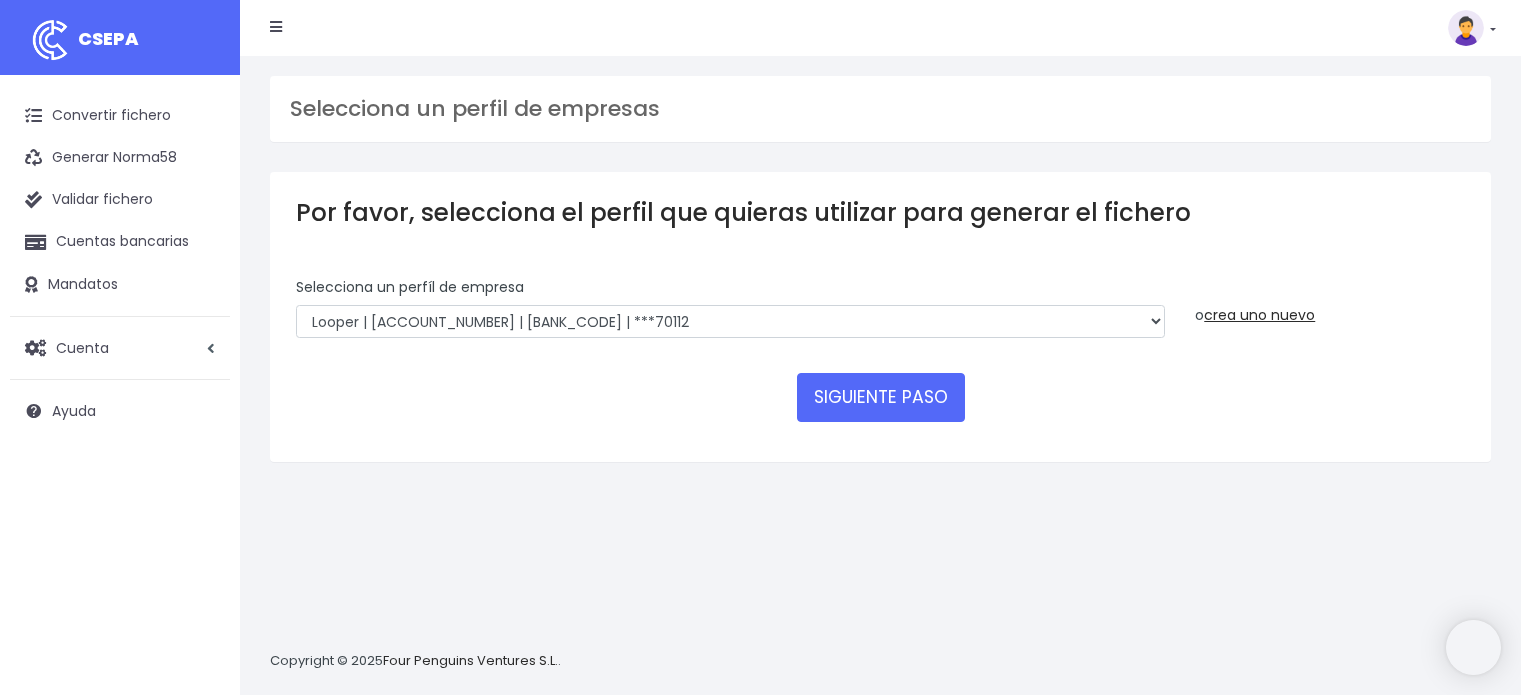 scroll, scrollTop: 0, scrollLeft: 0, axis: both 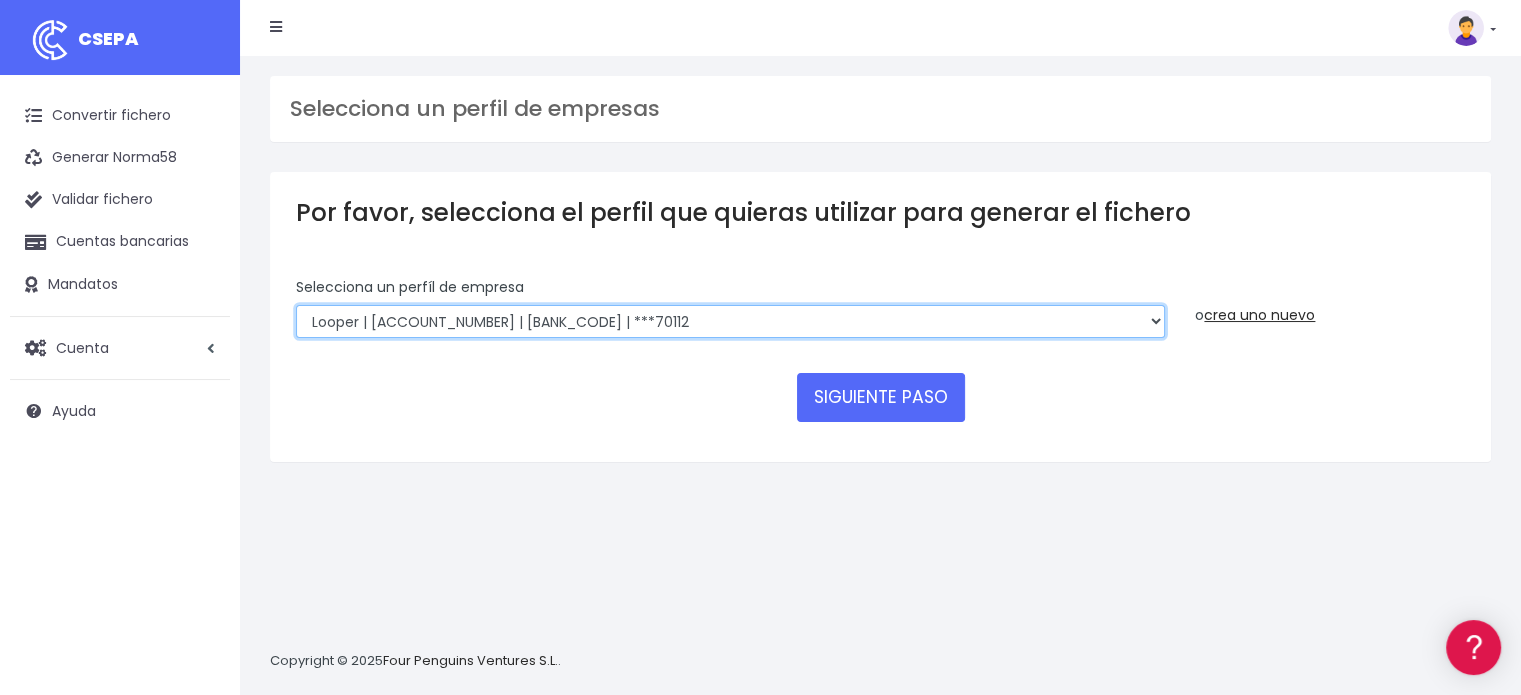 click on "Looper | ES16001B73946113 | CAHMESMMXXX | ***70112
Looper | ES16001B73946113 | BSABESBBXXX | ***71780
LOOPER CAPITAL SLU | ES16002B73946113 | CAIXESBBXXX | ***46903
Looper Capital SLU | ES16001B73946113 | BKBKESMMXXX | ***83486
Looper | ES16001B73946113 | INGDESMMXXX | ***36078" at bounding box center [730, 322] 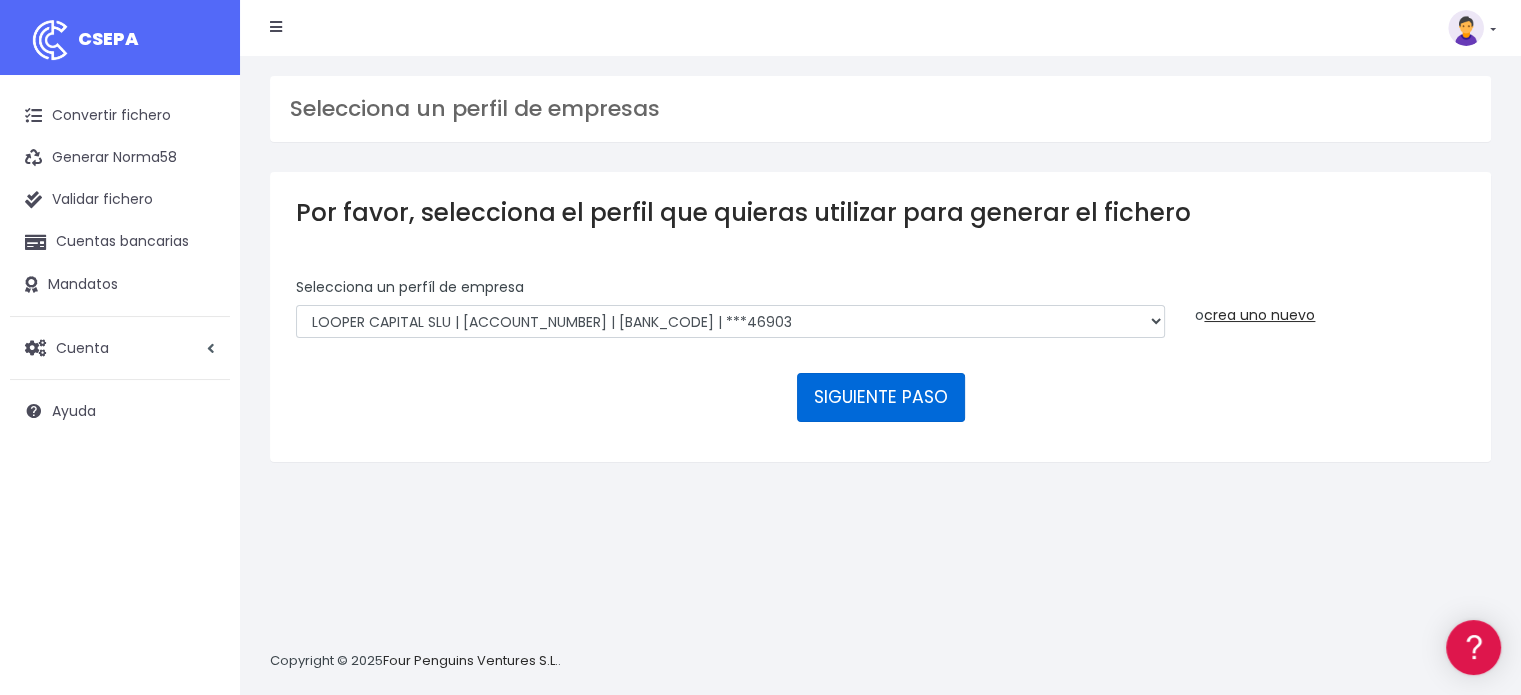 click on "SIGUIENTE PASO" at bounding box center (881, 397) 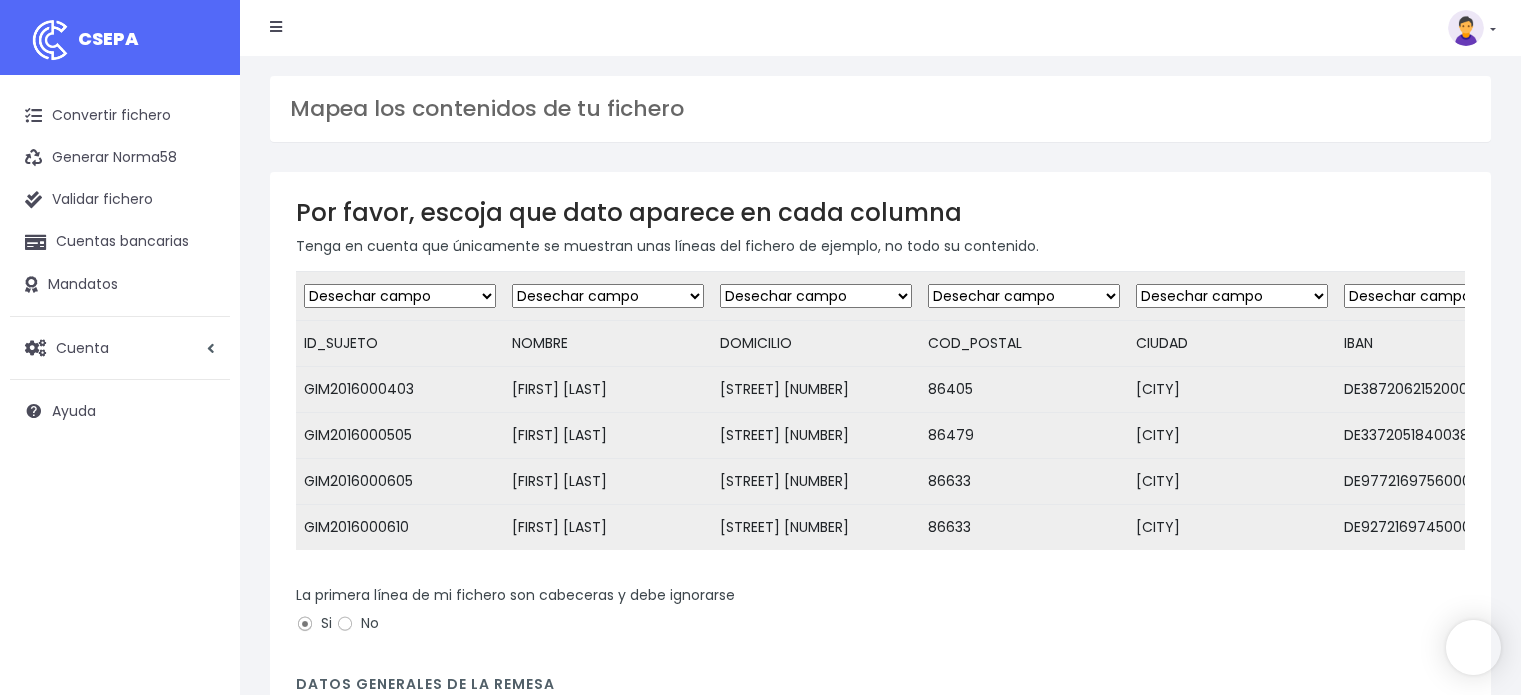scroll, scrollTop: 0, scrollLeft: 0, axis: both 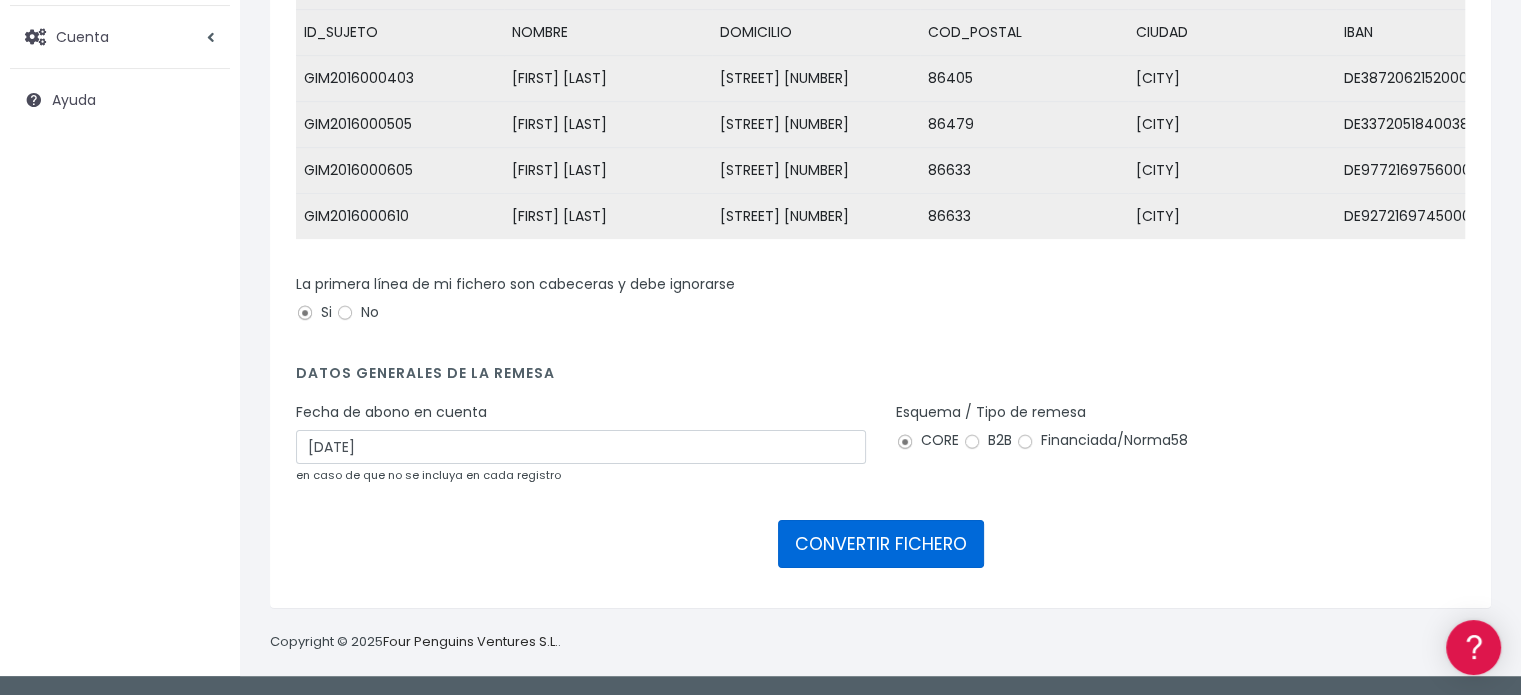 click on "CONVERTIR FICHERO" at bounding box center (881, 544) 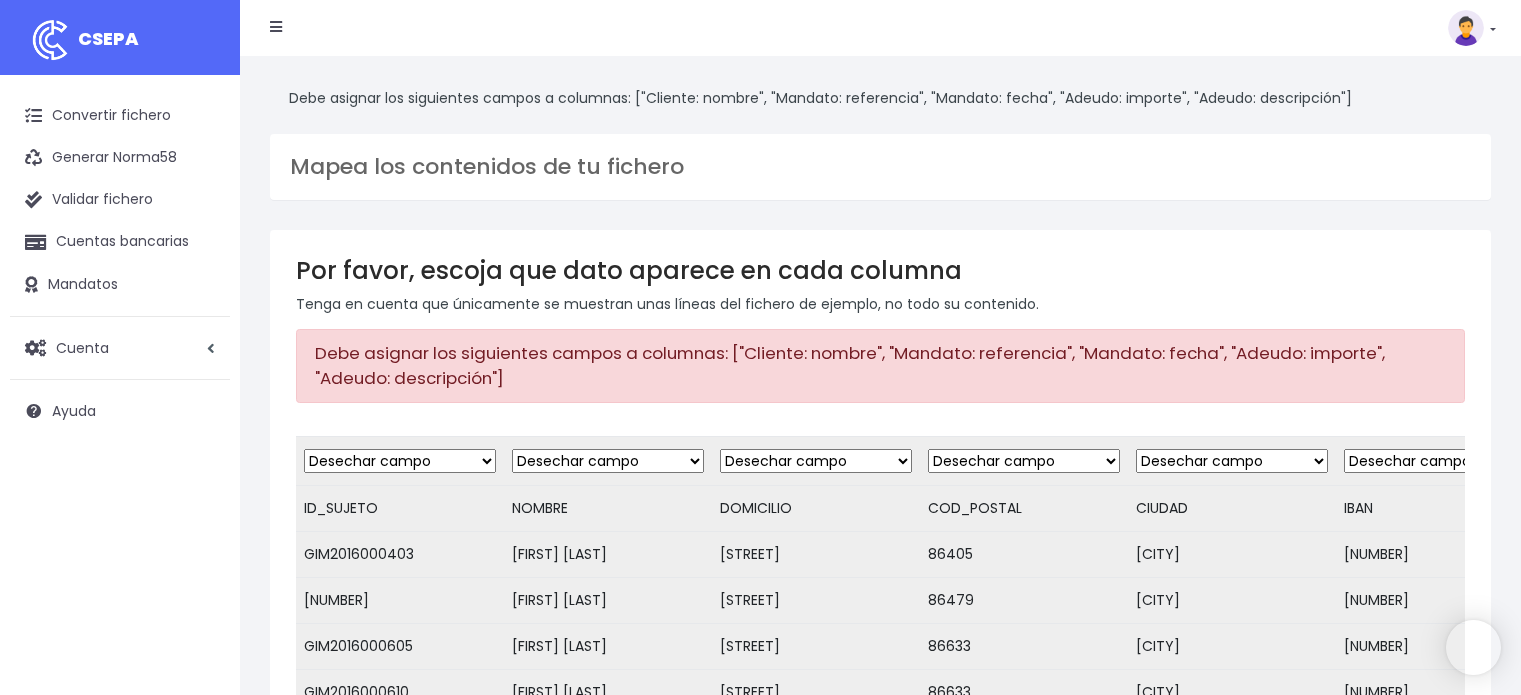 scroll, scrollTop: 0, scrollLeft: 0, axis: both 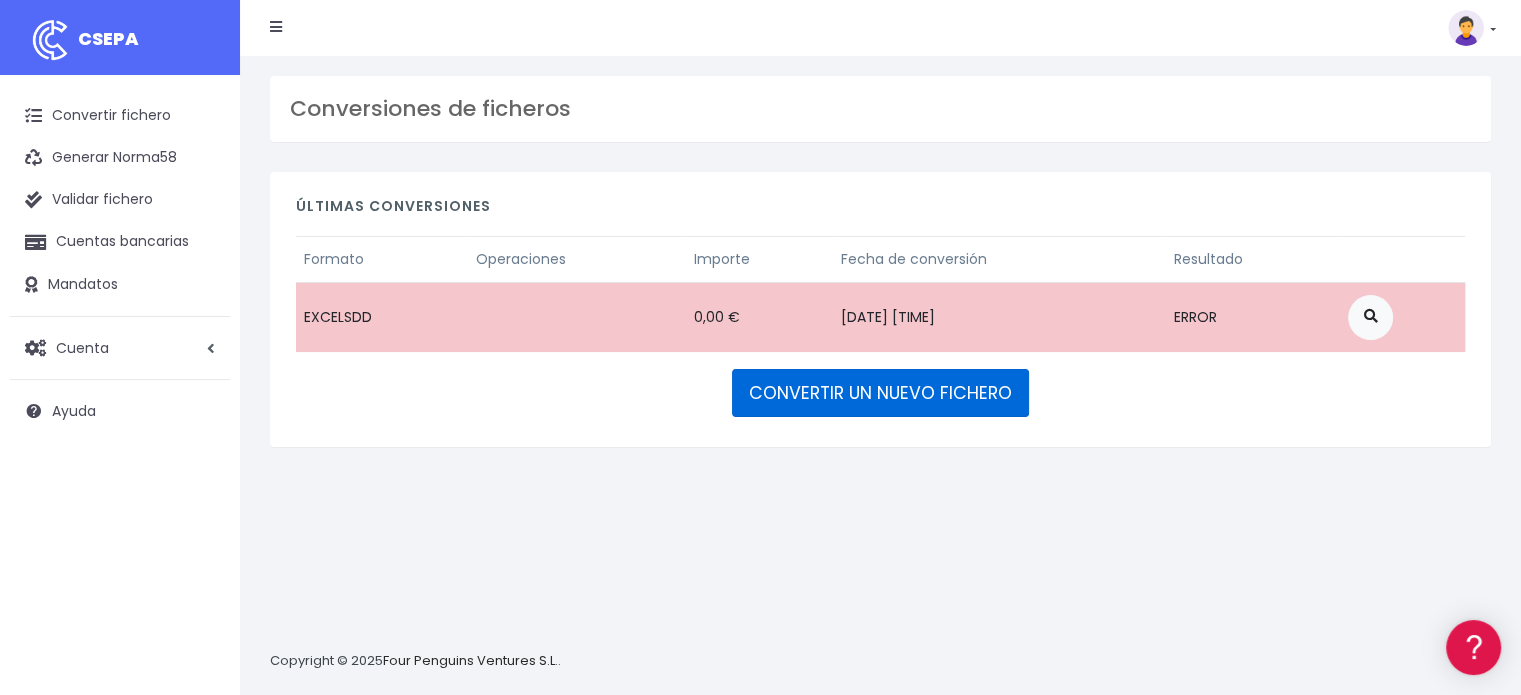 click on "CONVERTIR UN NUEVO FICHERO" at bounding box center [880, 393] 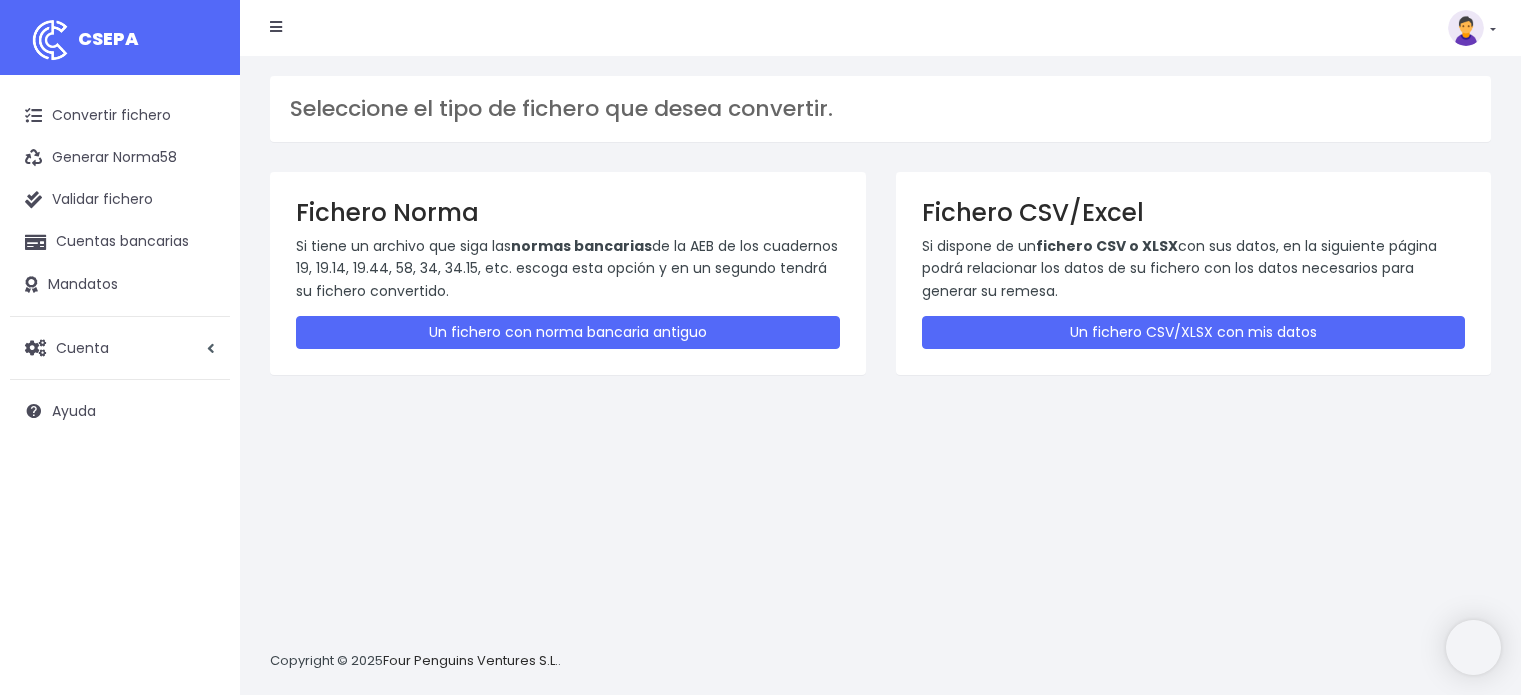 scroll, scrollTop: 0, scrollLeft: 0, axis: both 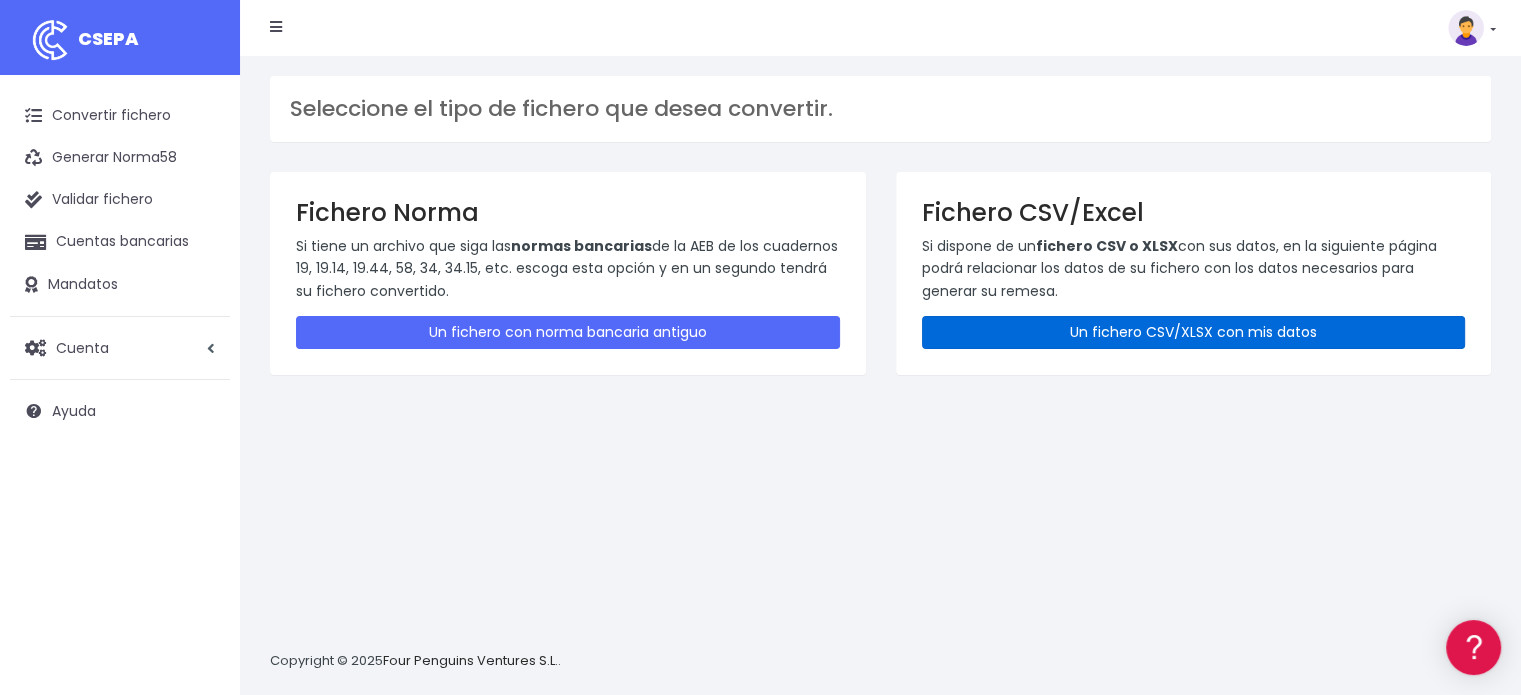 click on "Un fichero CSV/XLSX con mis datos" at bounding box center (1194, 332) 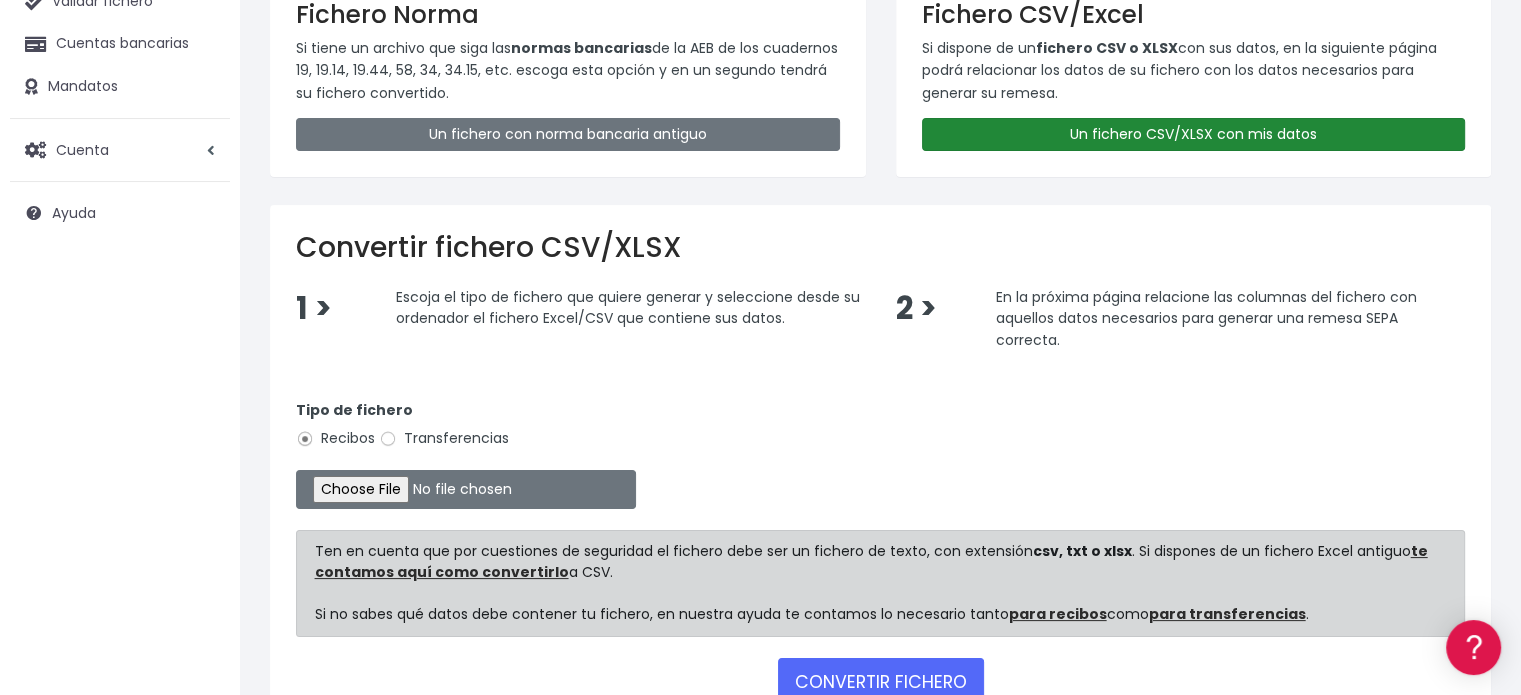 scroll, scrollTop: 300, scrollLeft: 0, axis: vertical 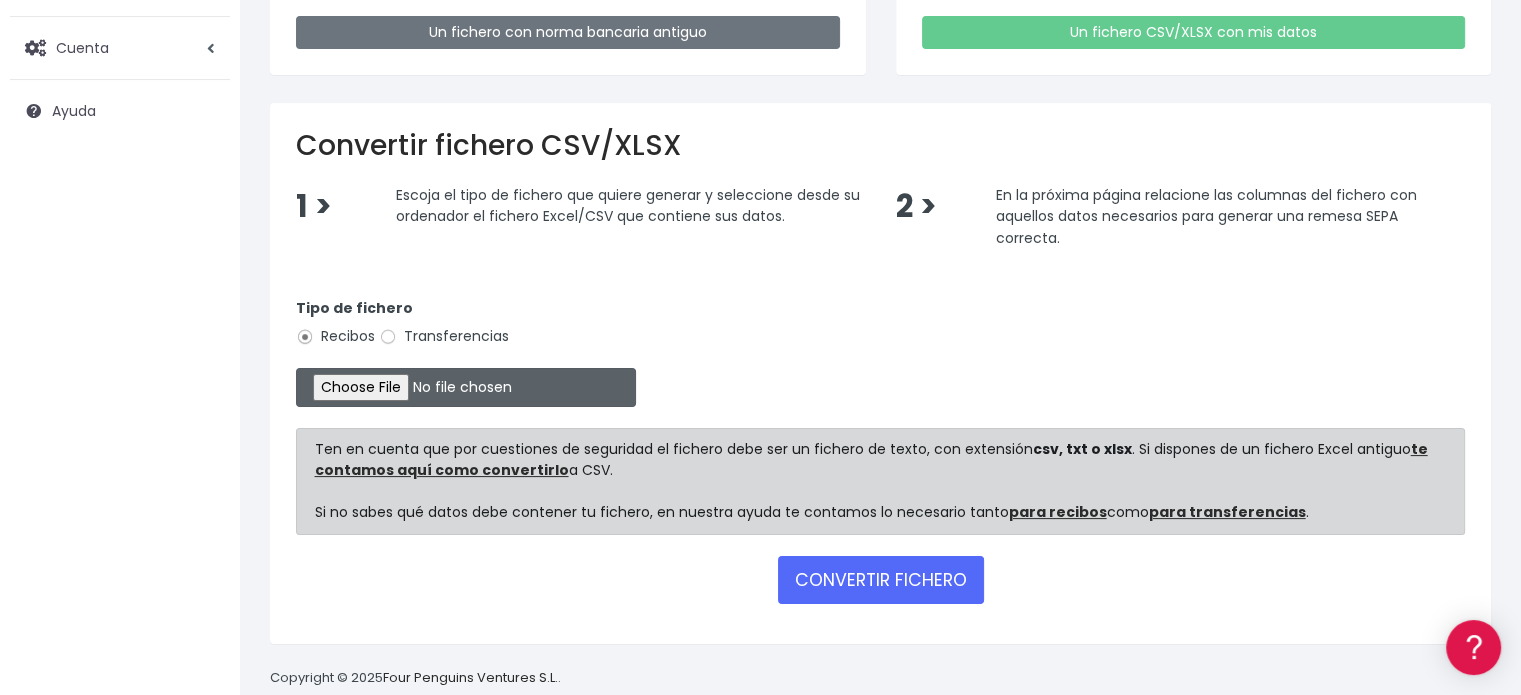 click at bounding box center [466, 387] 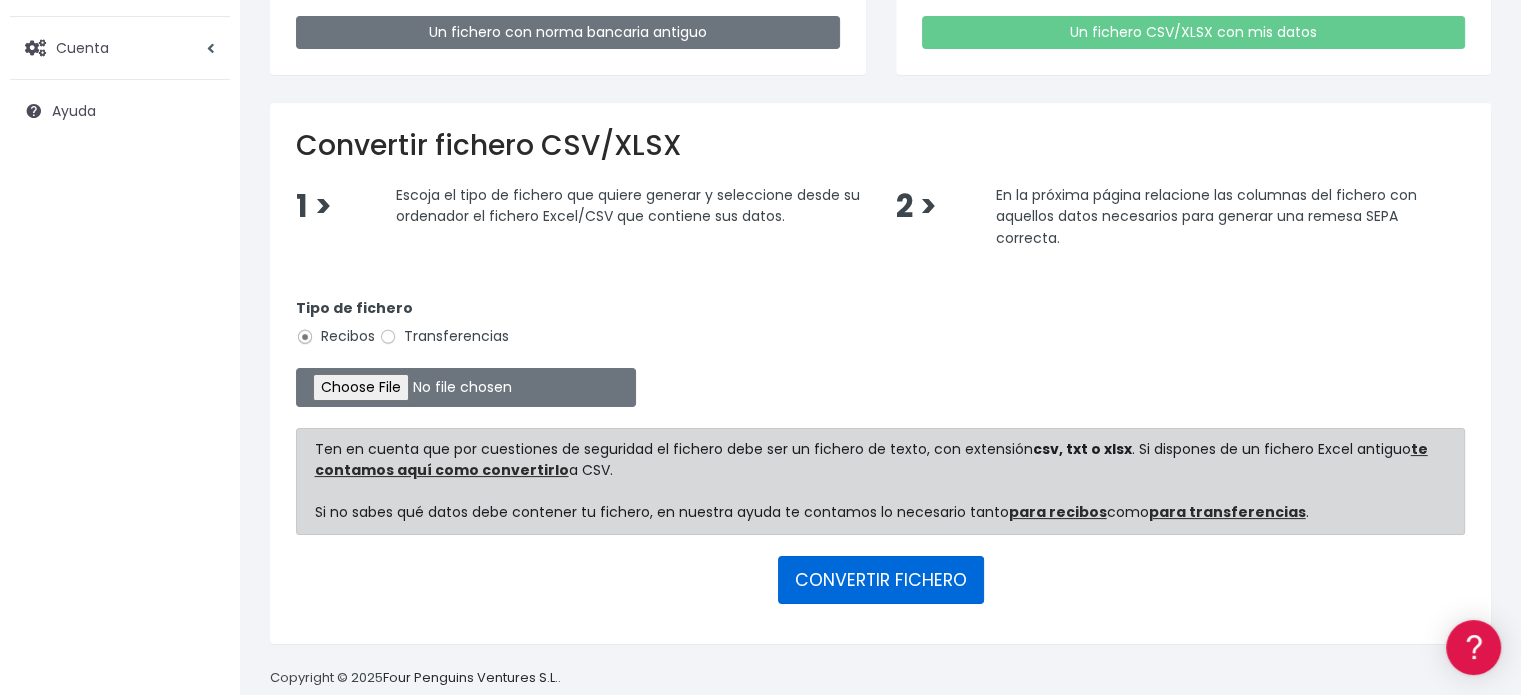 click on "CONVERTIR FICHERO" at bounding box center (881, 580) 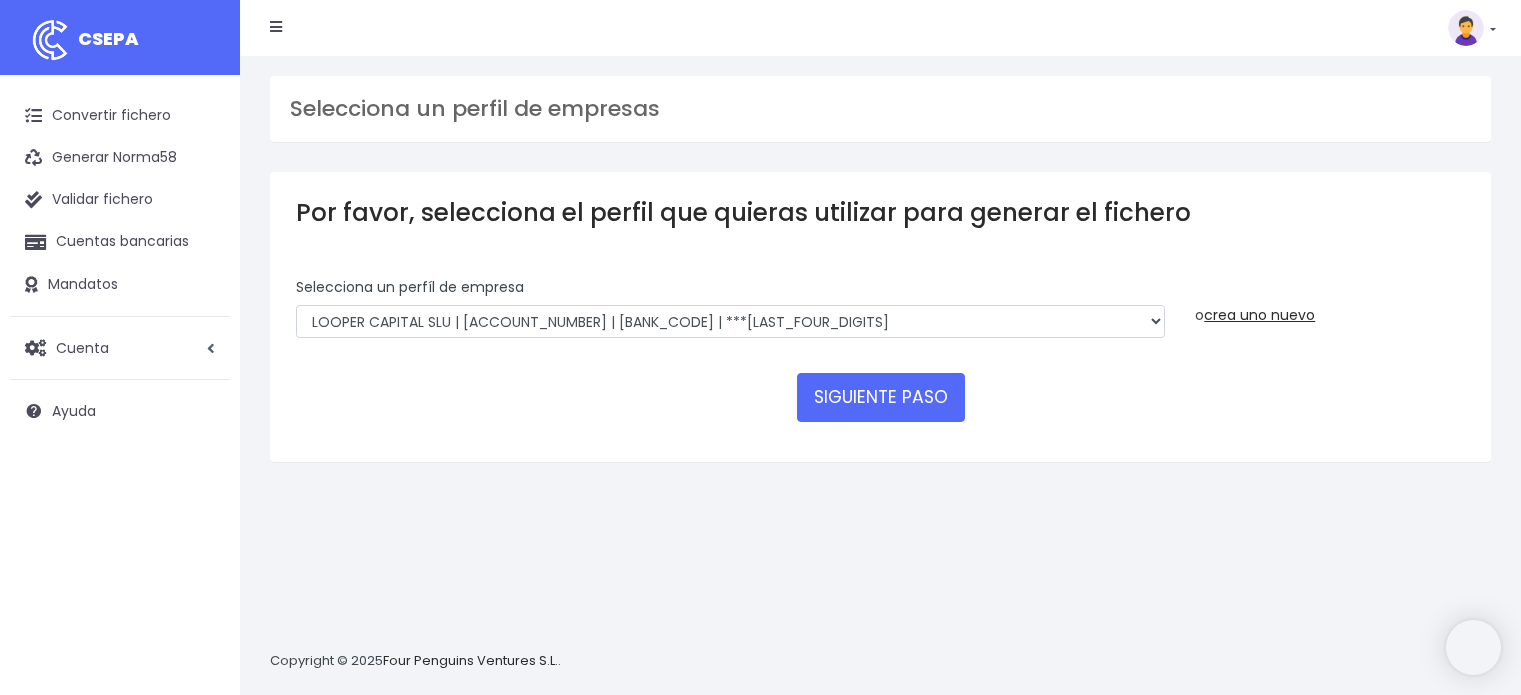 scroll, scrollTop: 0, scrollLeft: 0, axis: both 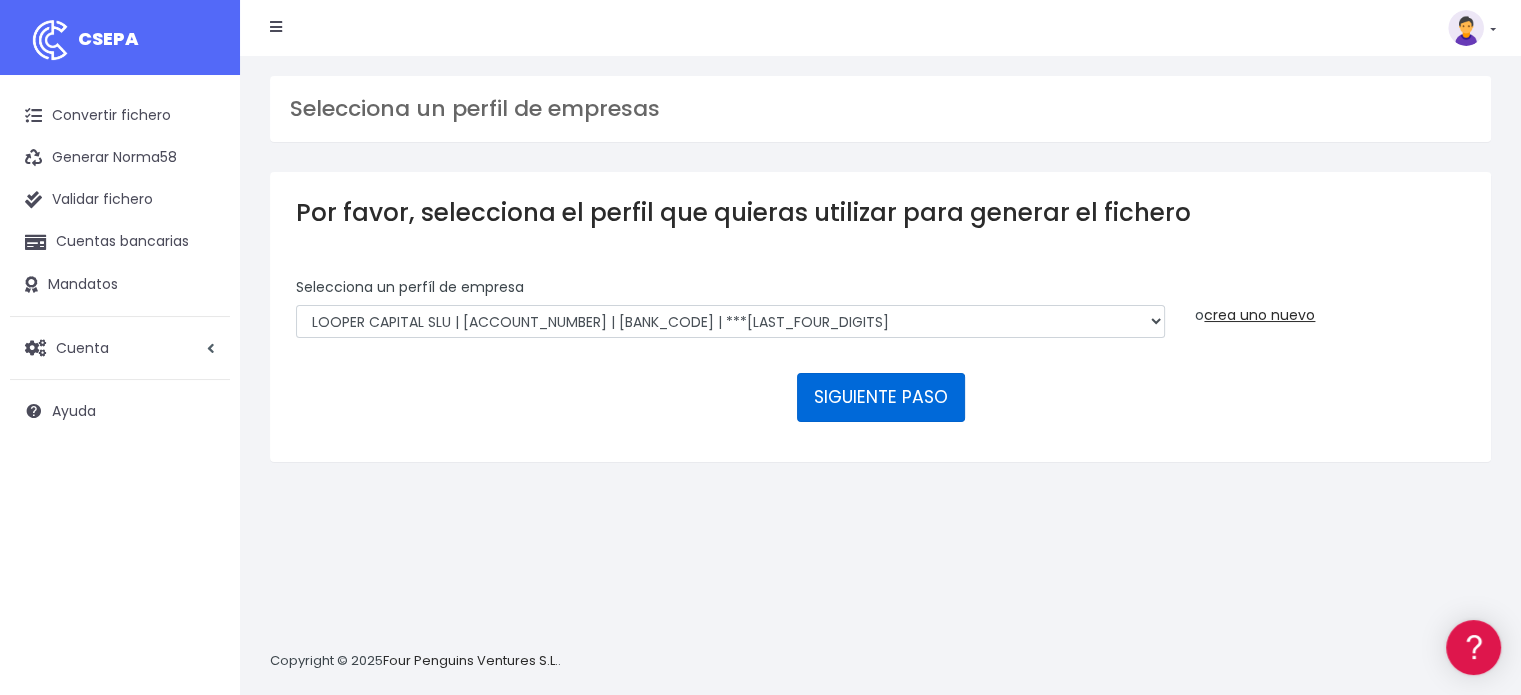 click on "SIGUIENTE PASO" at bounding box center (881, 397) 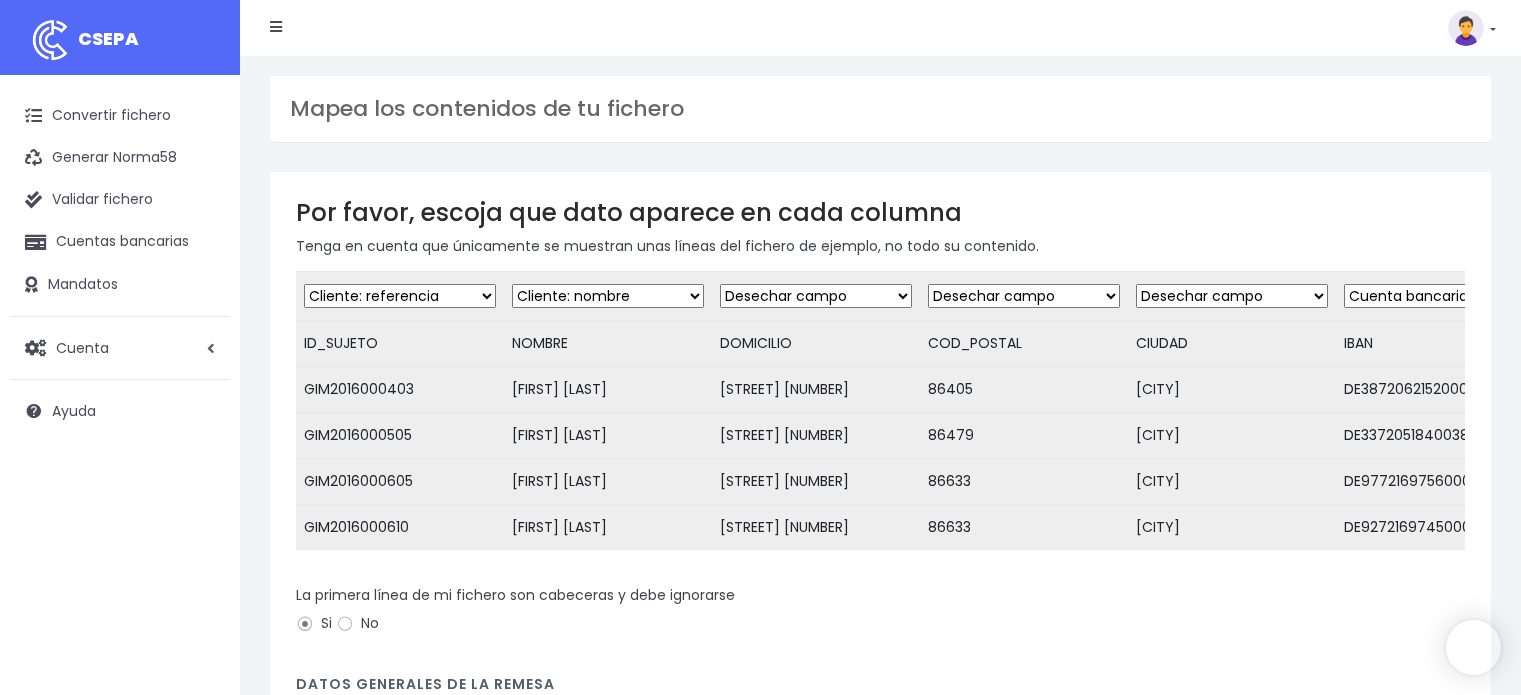 scroll, scrollTop: 0, scrollLeft: 0, axis: both 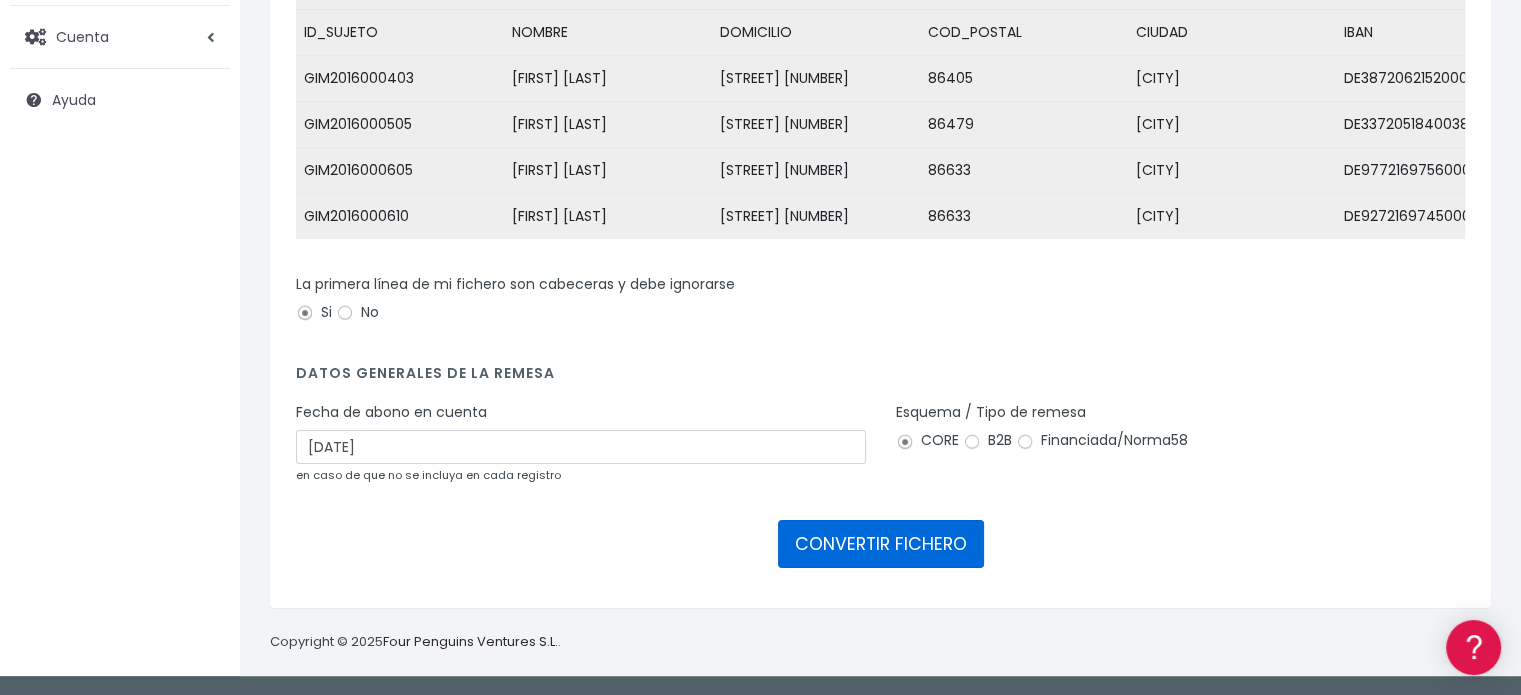 click on "CONVERTIR FICHERO" at bounding box center [881, 544] 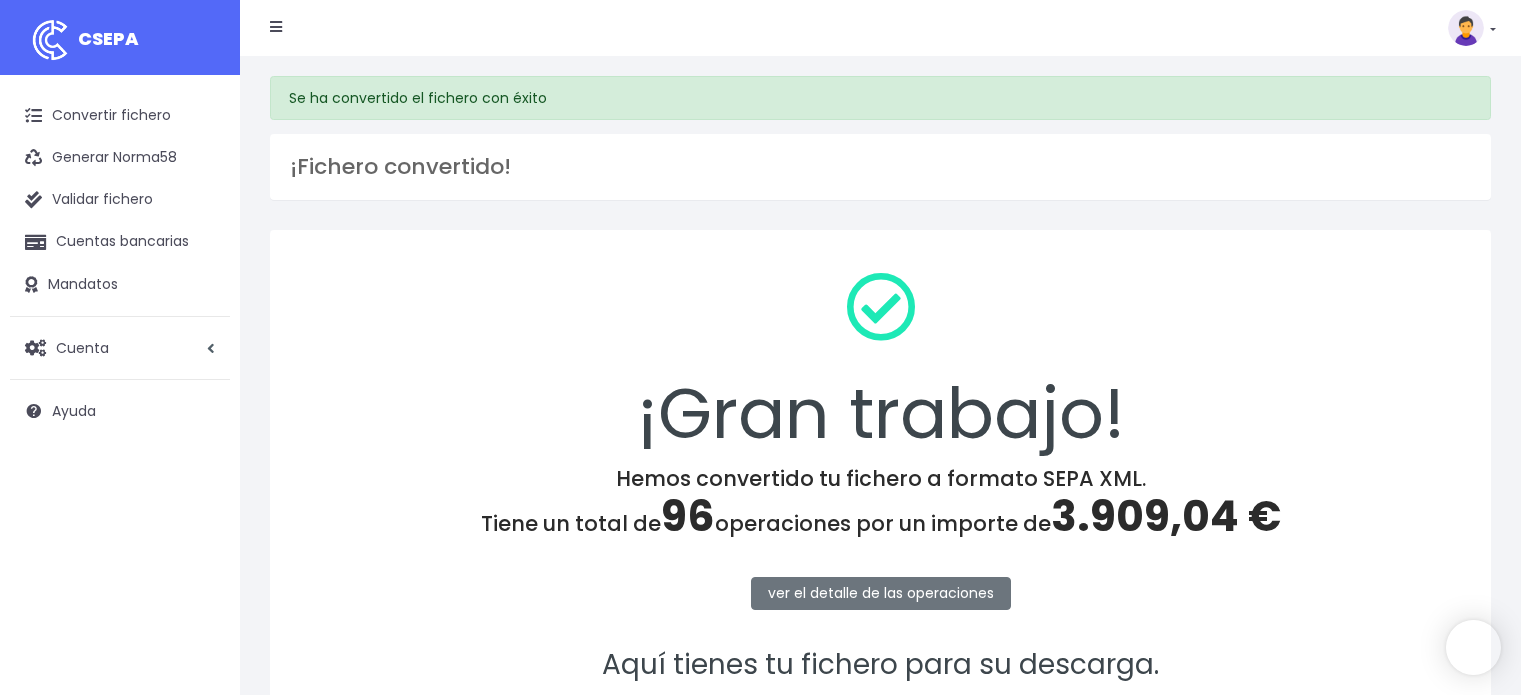 scroll, scrollTop: 0, scrollLeft: 0, axis: both 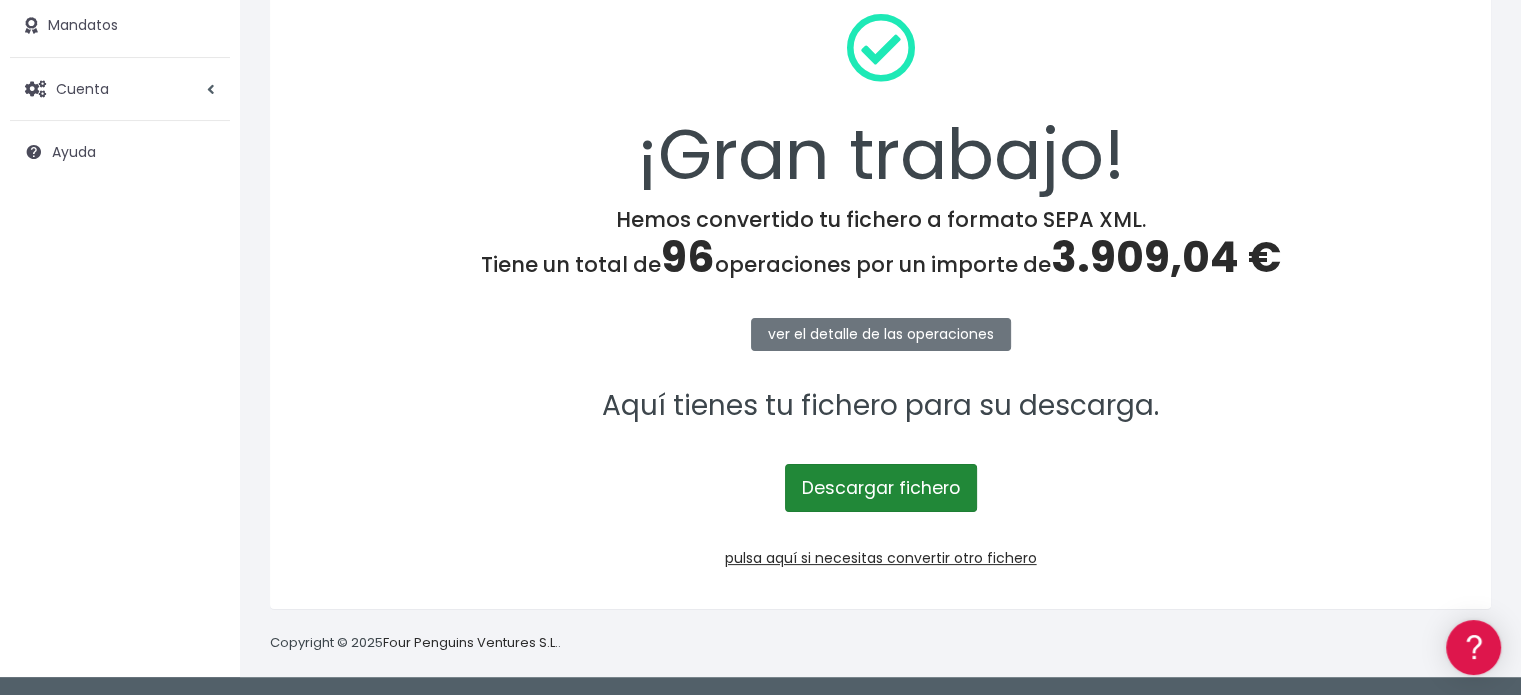 click on "Descargar fichero" at bounding box center (881, 488) 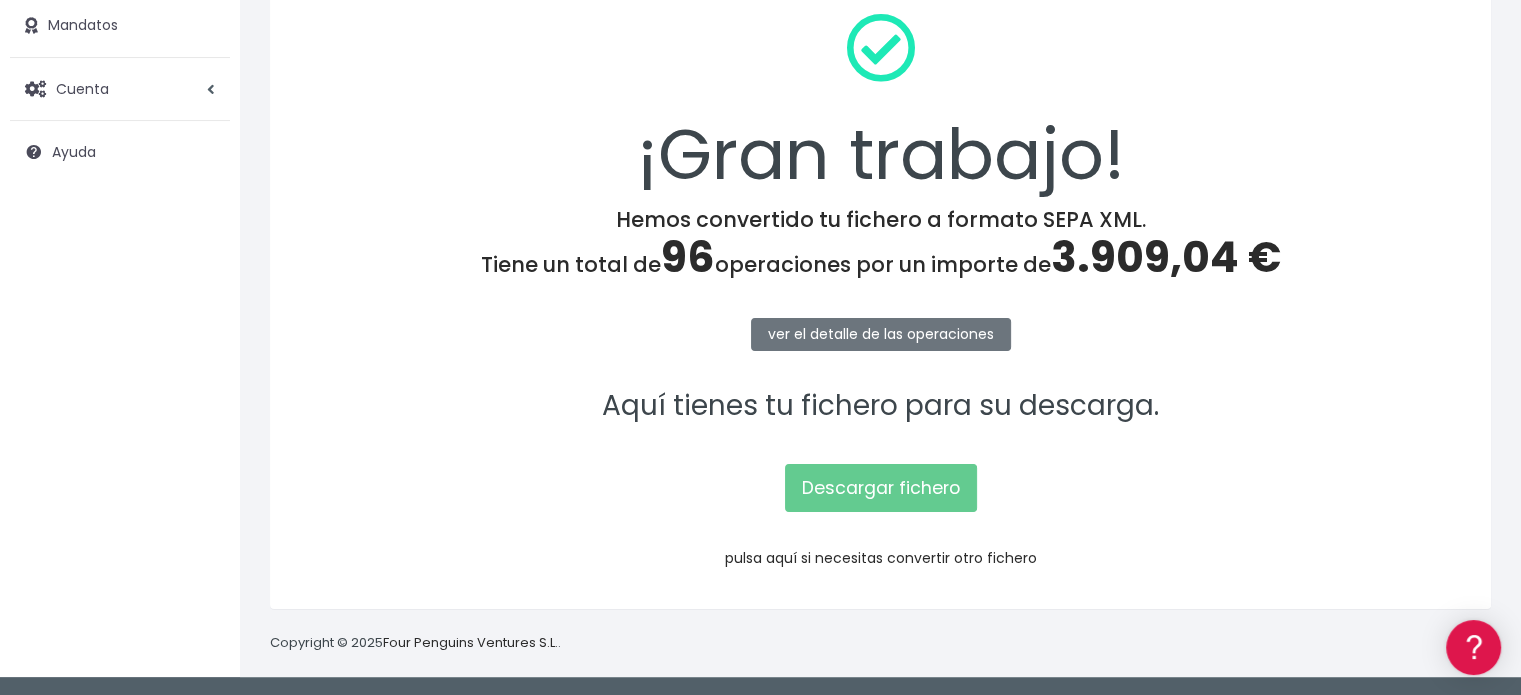 click on "pulsa aquí si necesitas convertir otro fichero" at bounding box center [881, 558] 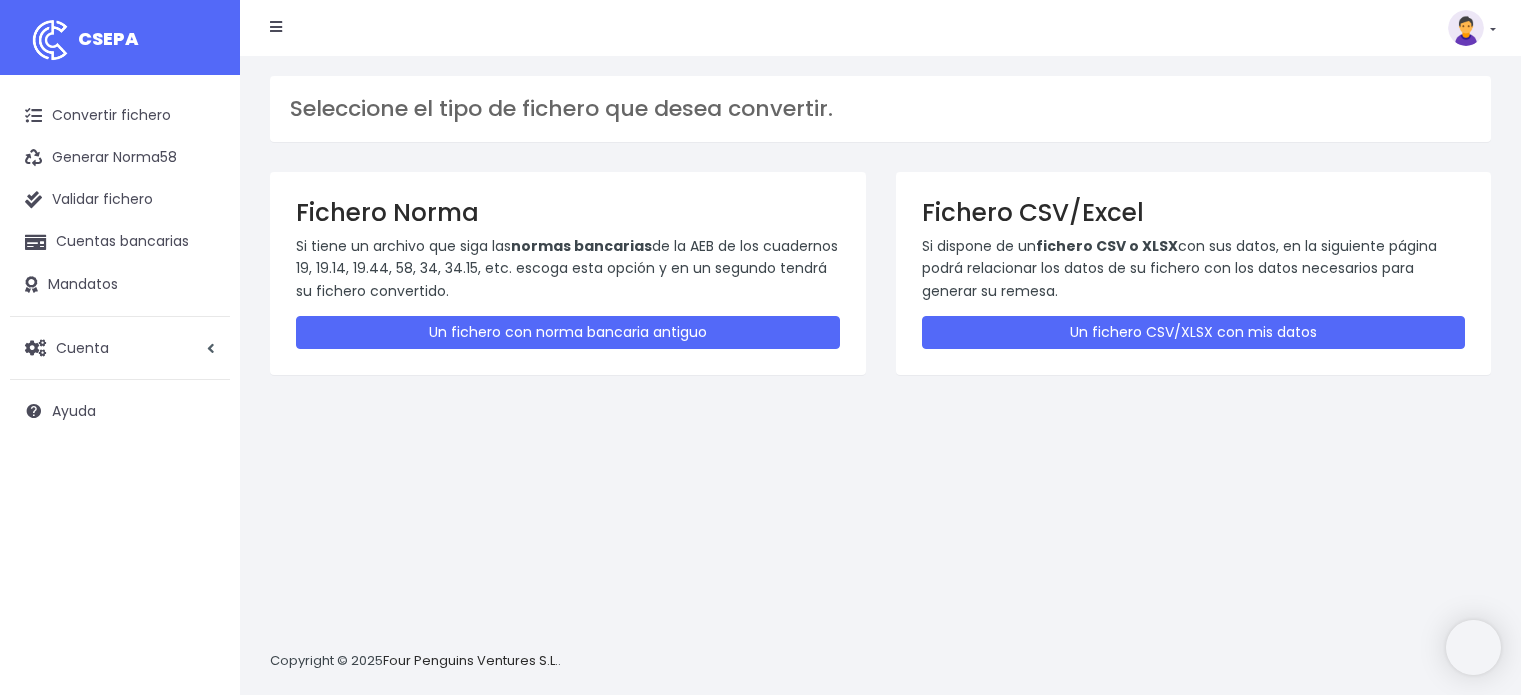 scroll, scrollTop: 0, scrollLeft: 0, axis: both 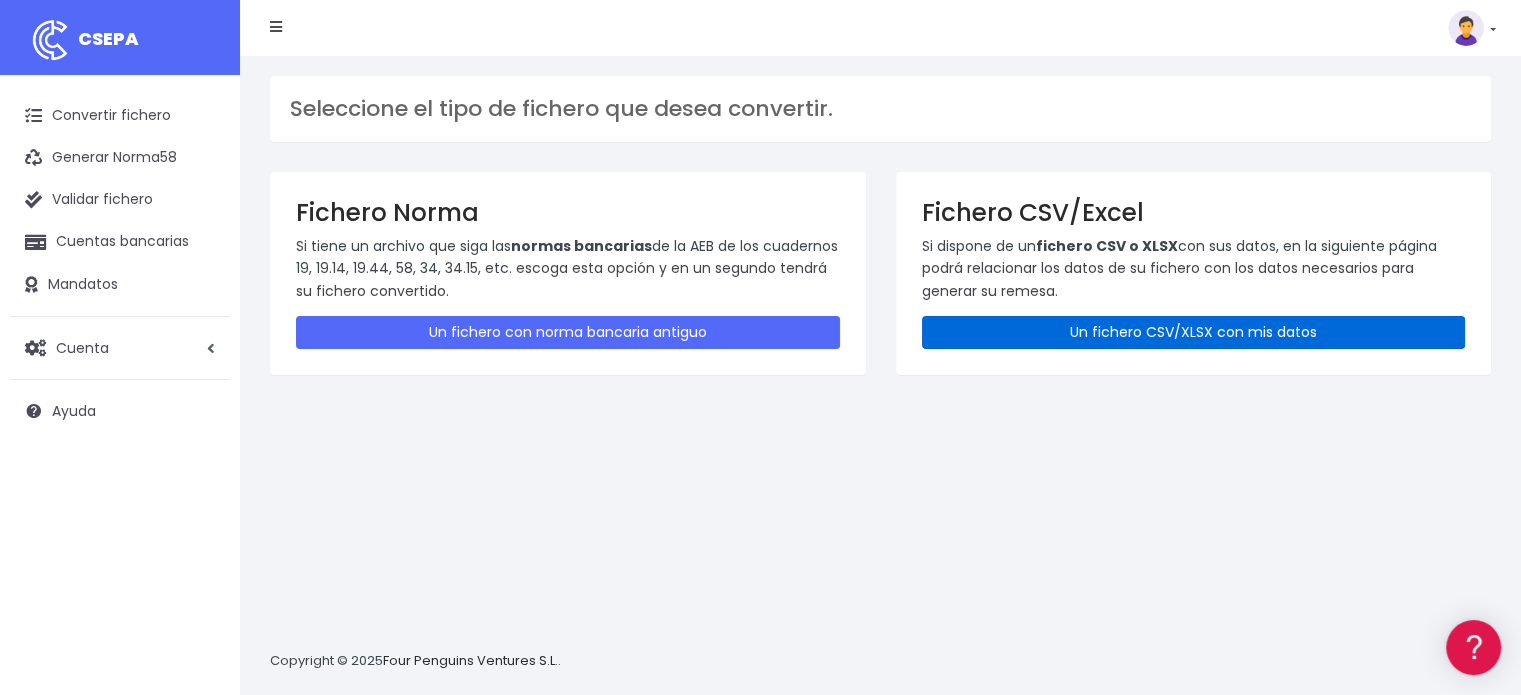 click on "Un fichero CSV/XLSX con mis datos" at bounding box center [1194, 332] 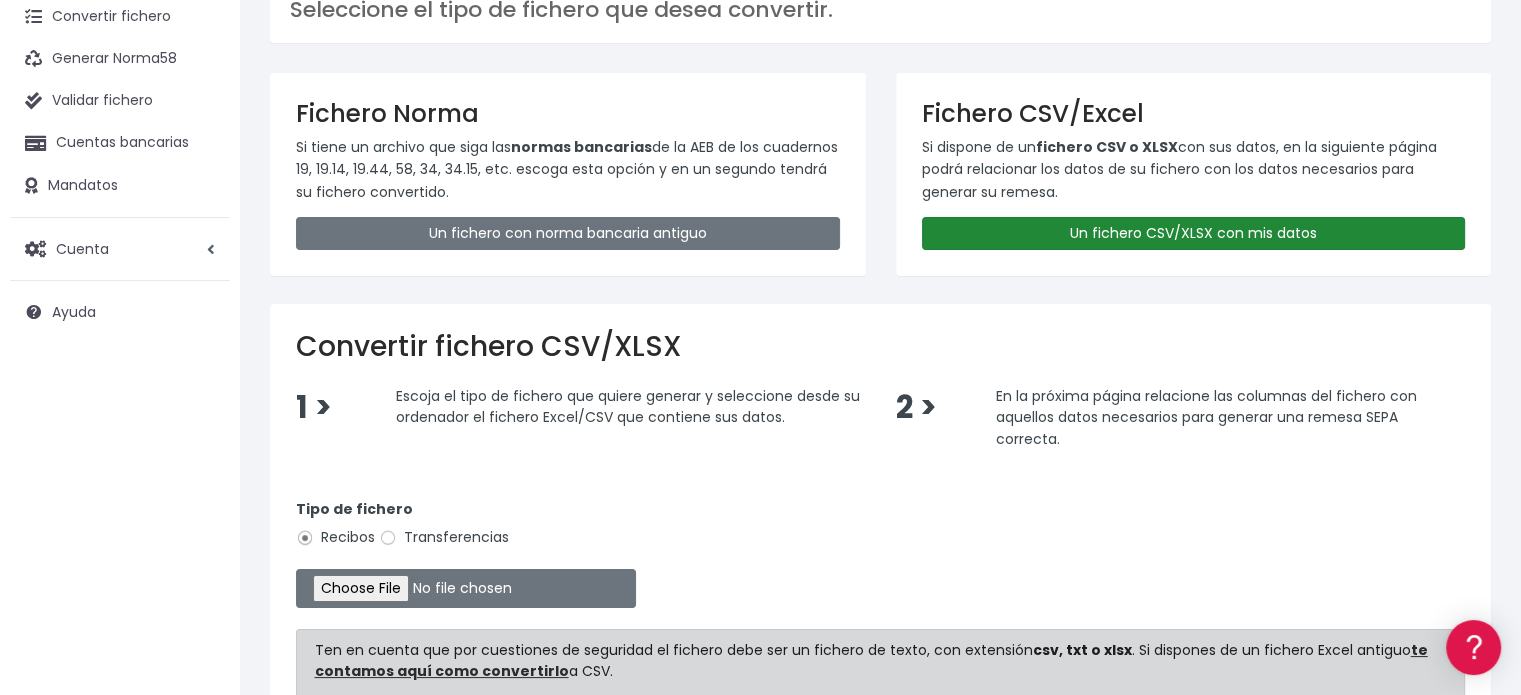 scroll, scrollTop: 100, scrollLeft: 0, axis: vertical 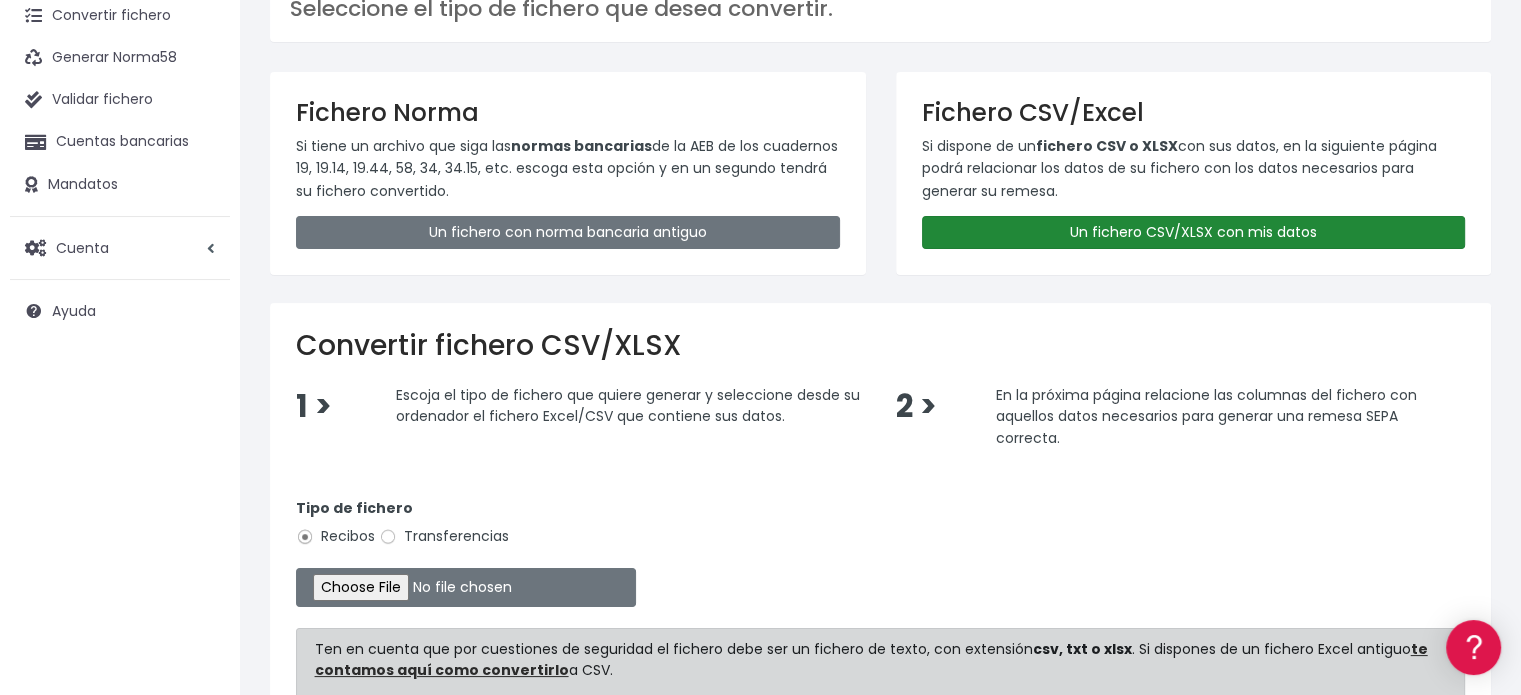 click on "Un fichero CSV/XLSX con mis datos" at bounding box center [1194, 232] 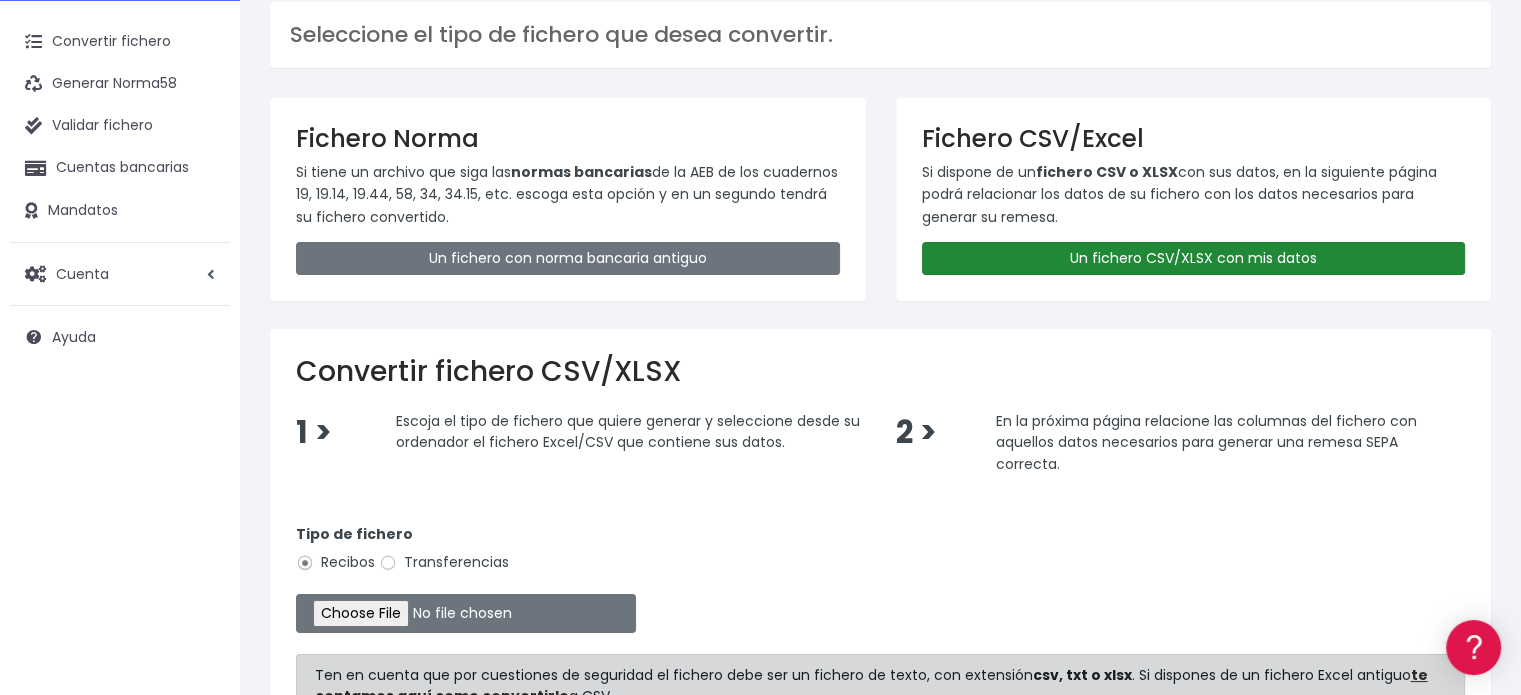 scroll, scrollTop: 200, scrollLeft: 0, axis: vertical 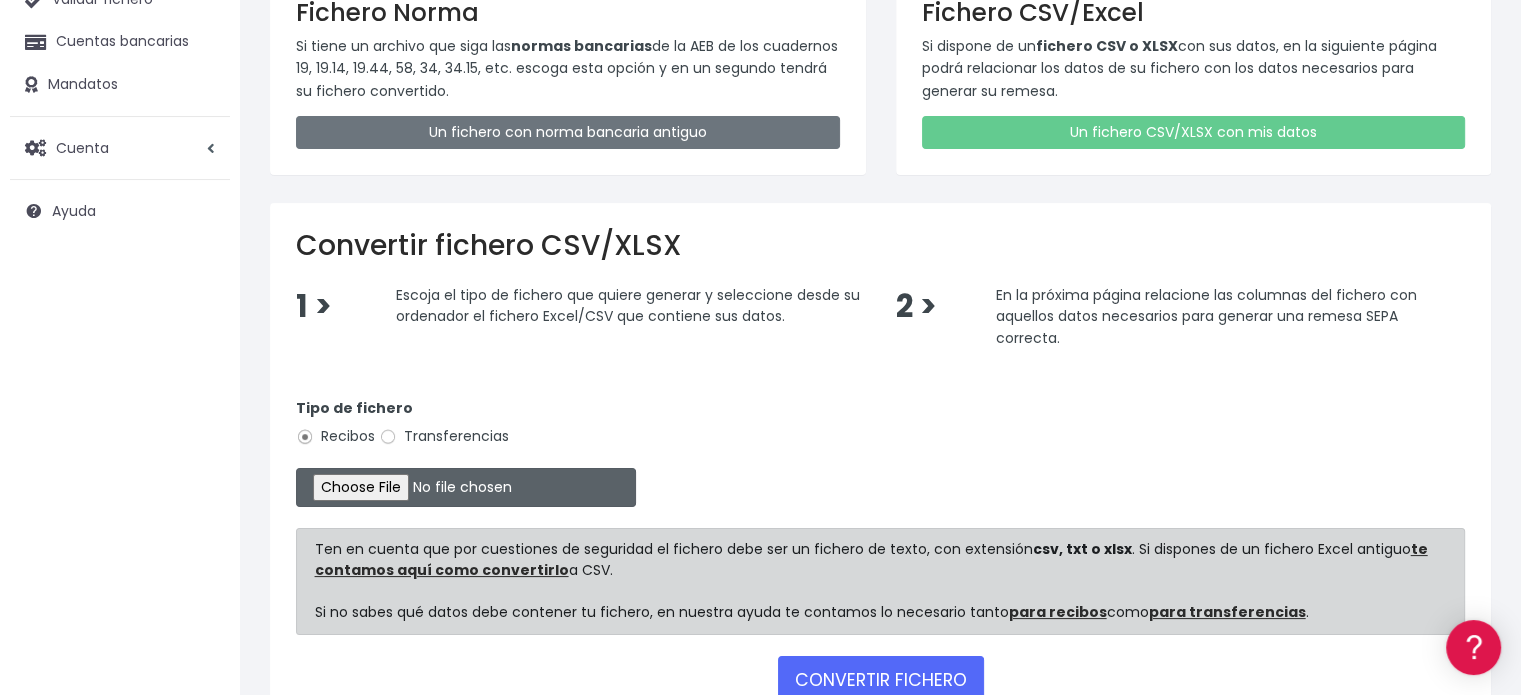 click at bounding box center (466, 487) 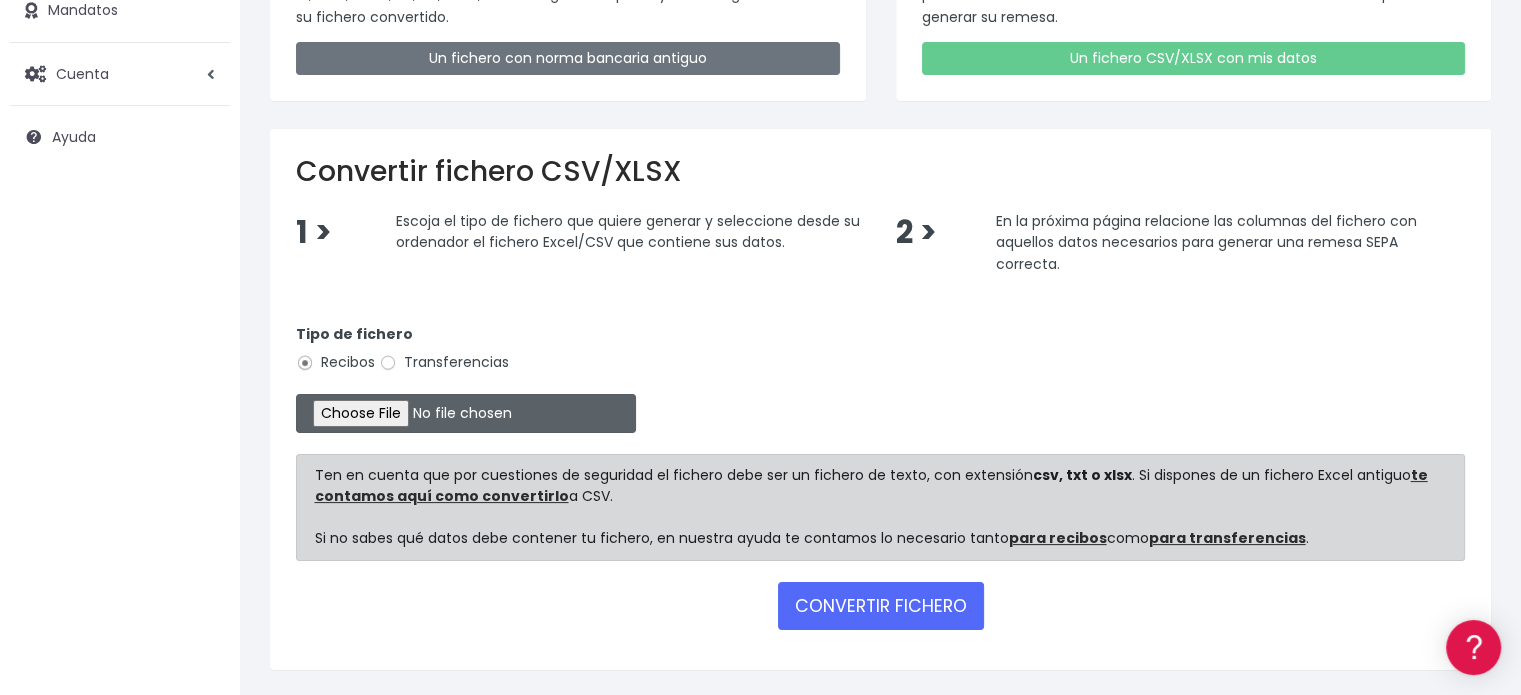 scroll, scrollTop: 332, scrollLeft: 0, axis: vertical 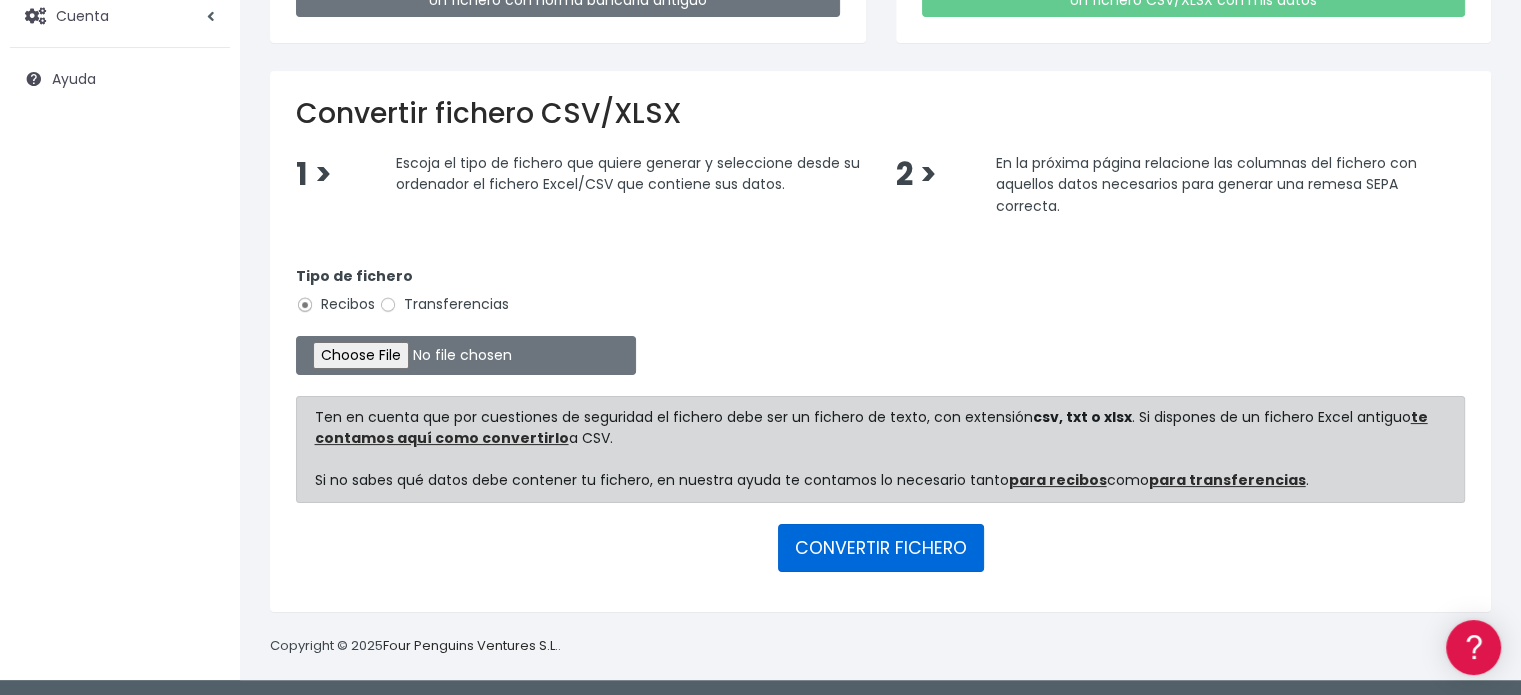 click on "CONVERTIR FICHERO" at bounding box center [881, 548] 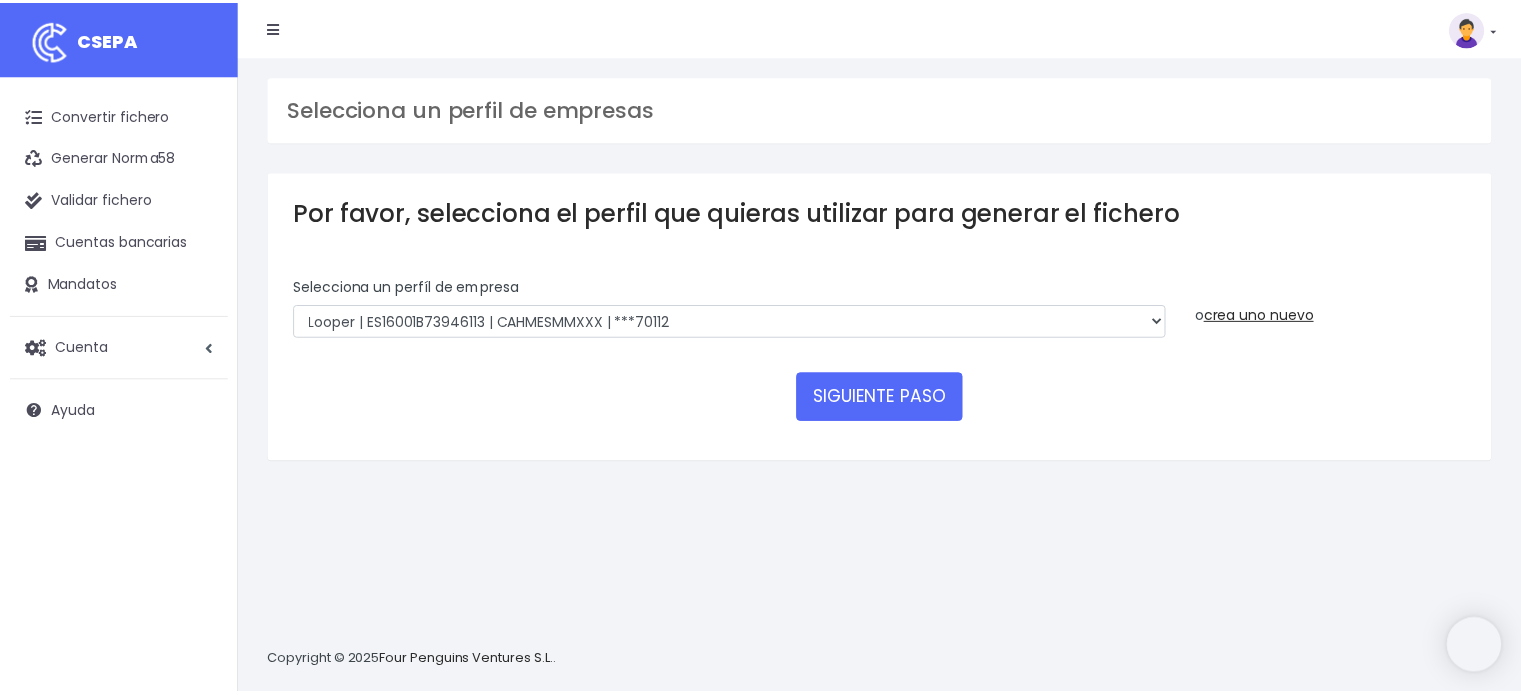 scroll, scrollTop: 0, scrollLeft: 0, axis: both 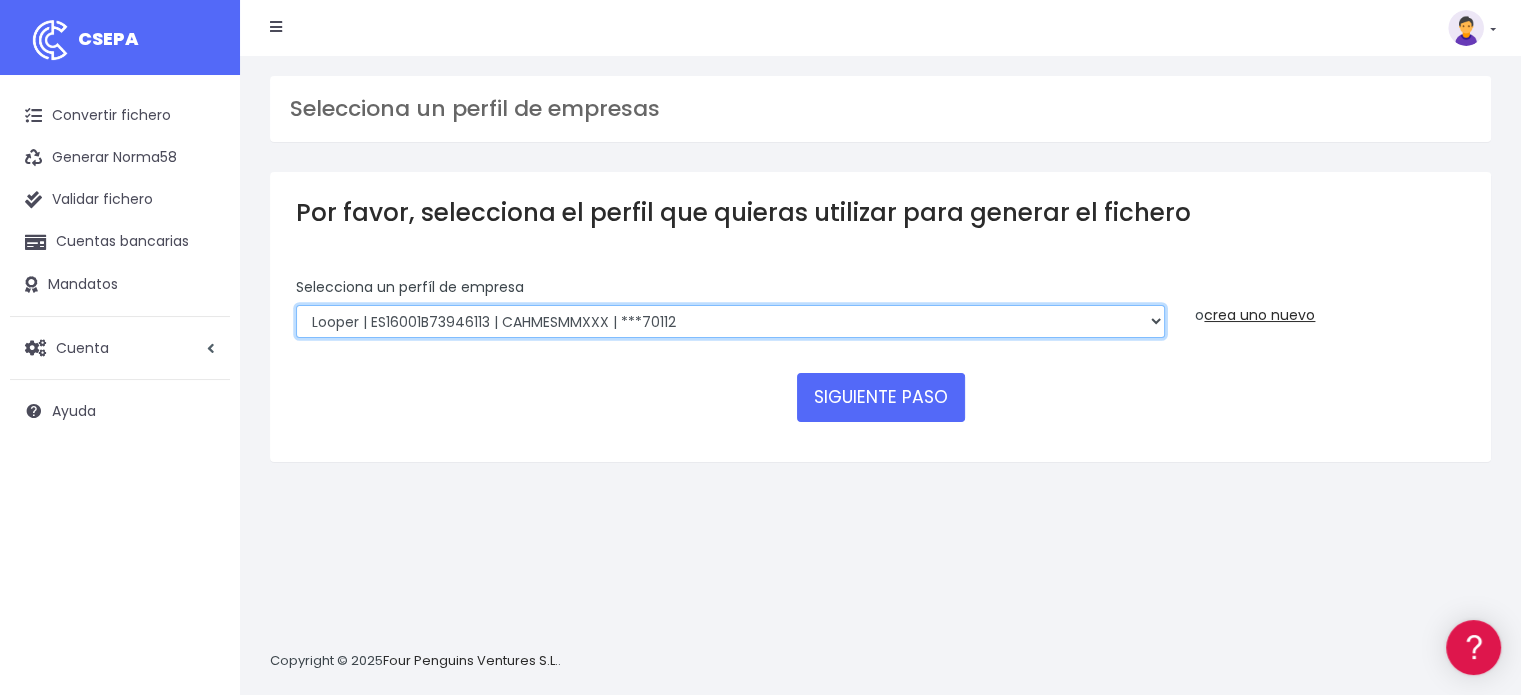 click on "Looper | [SWIFT] | [SWIFT] | ***[LAST4]
Looper | [SWIFT] | [SWIFT] | ***[LAST4]
LOOPER CAPITAL SLU | [SWIFT] | [SWIFT] | ***[LAST4]
Looper Capital SLU | [SWIFT] | [SWIFT] | ***[LAST4]
Looper | [SWIFT] | [SWIFT] | ***[LAST4]" at bounding box center [730, 322] 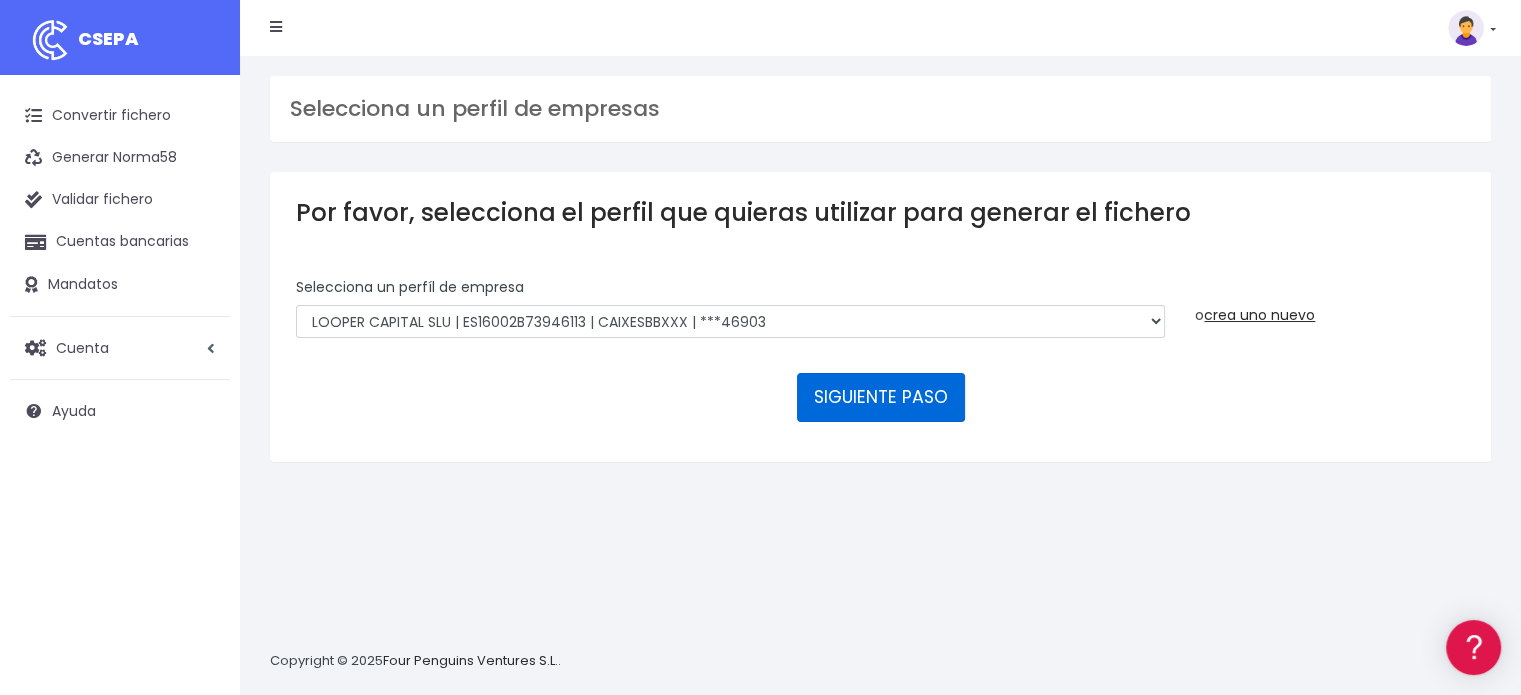 click on "SIGUIENTE PASO" at bounding box center (881, 397) 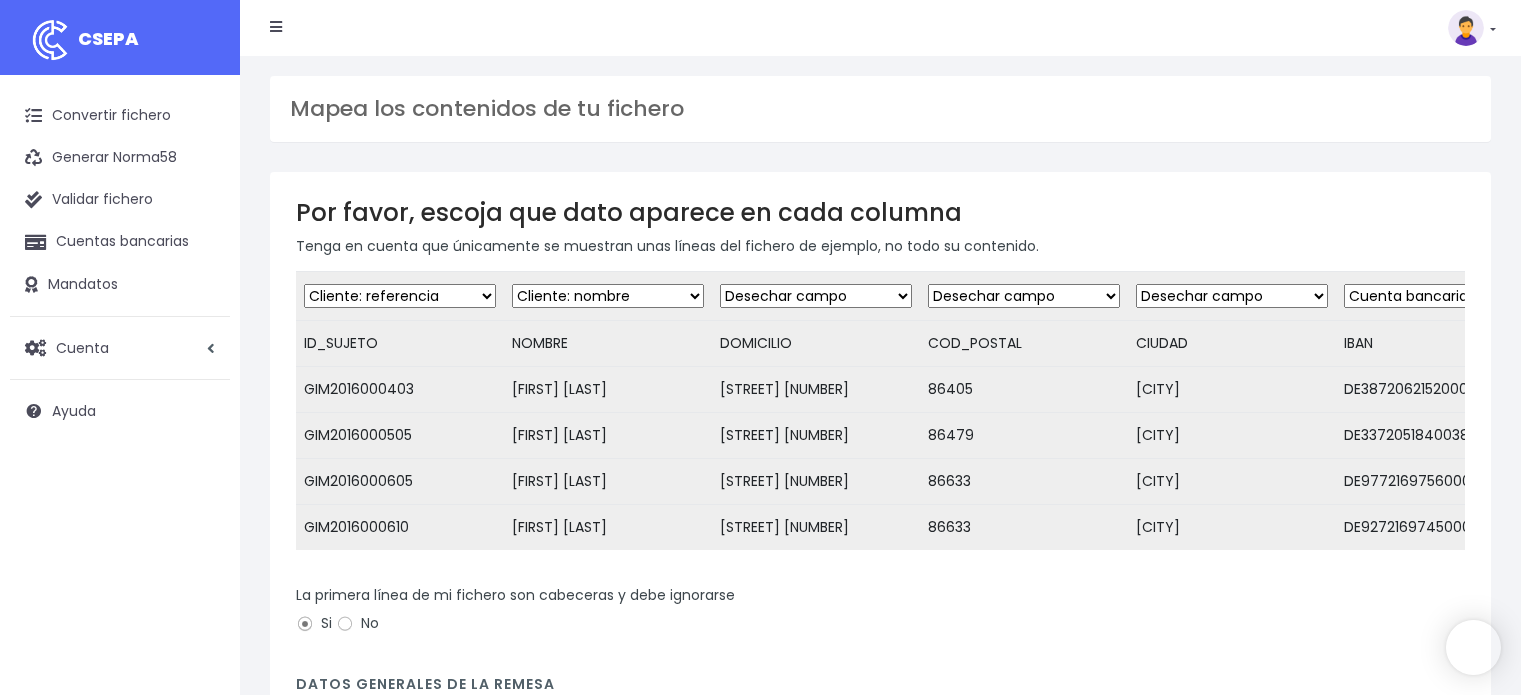 scroll, scrollTop: 0, scrollLeft: 0, axis: both 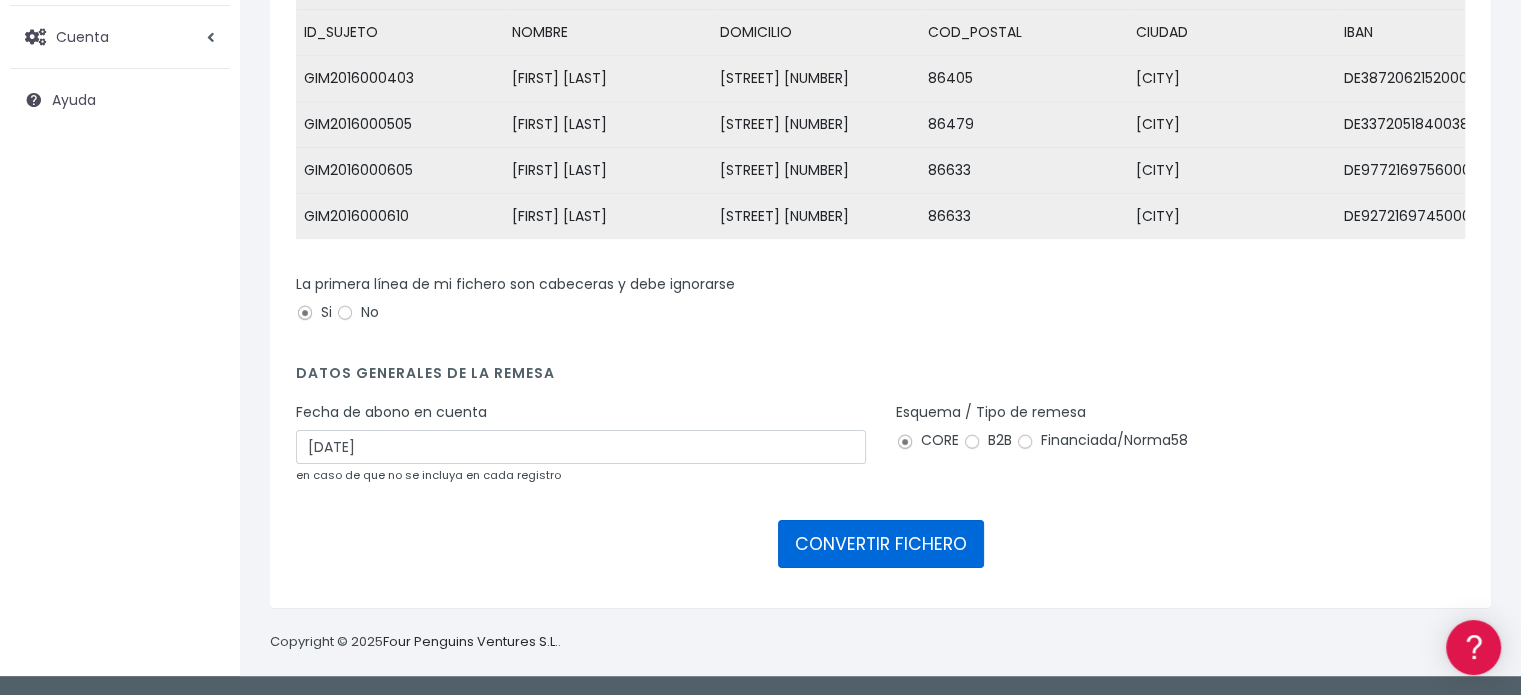 click on "CONVERTIR FICHERO" at bounding box center [881, 544] 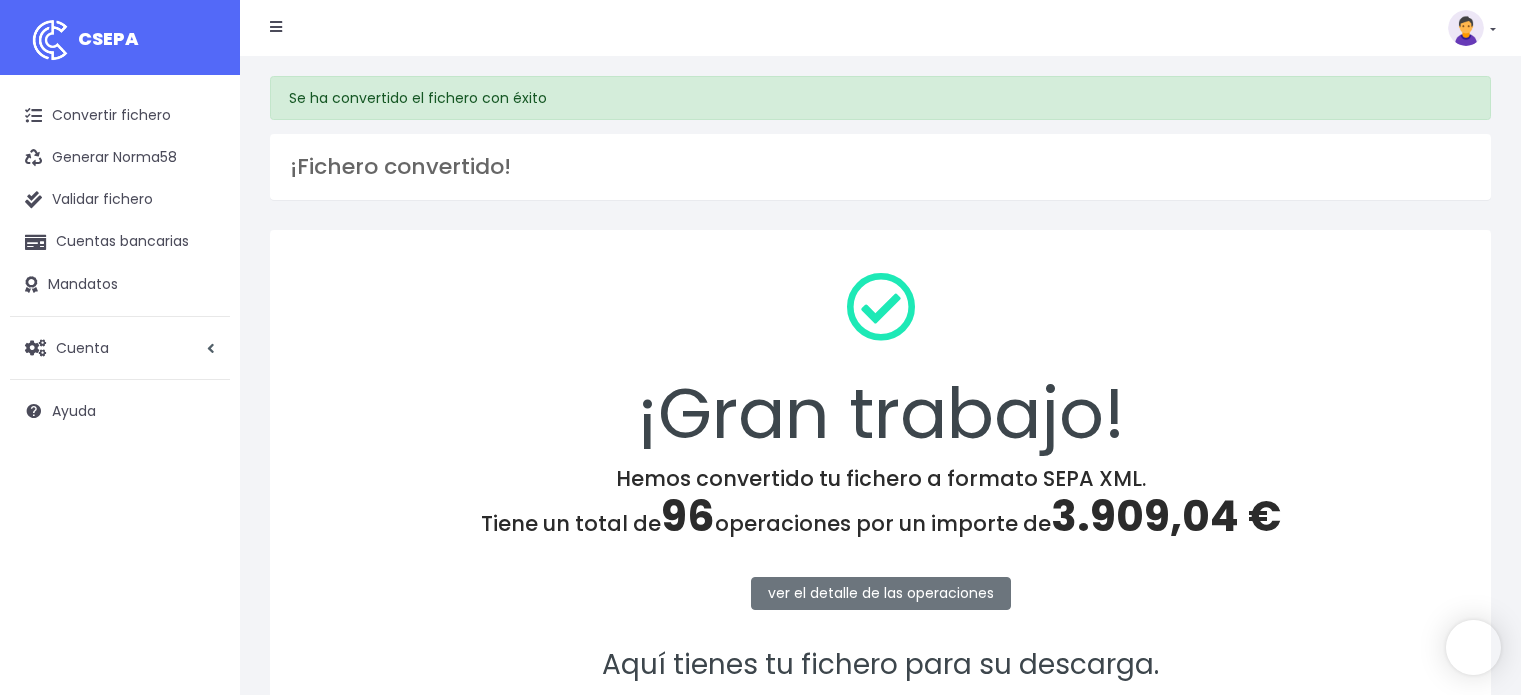 scroll, scrollTop: 0, scrollLeft: 0, axis: both 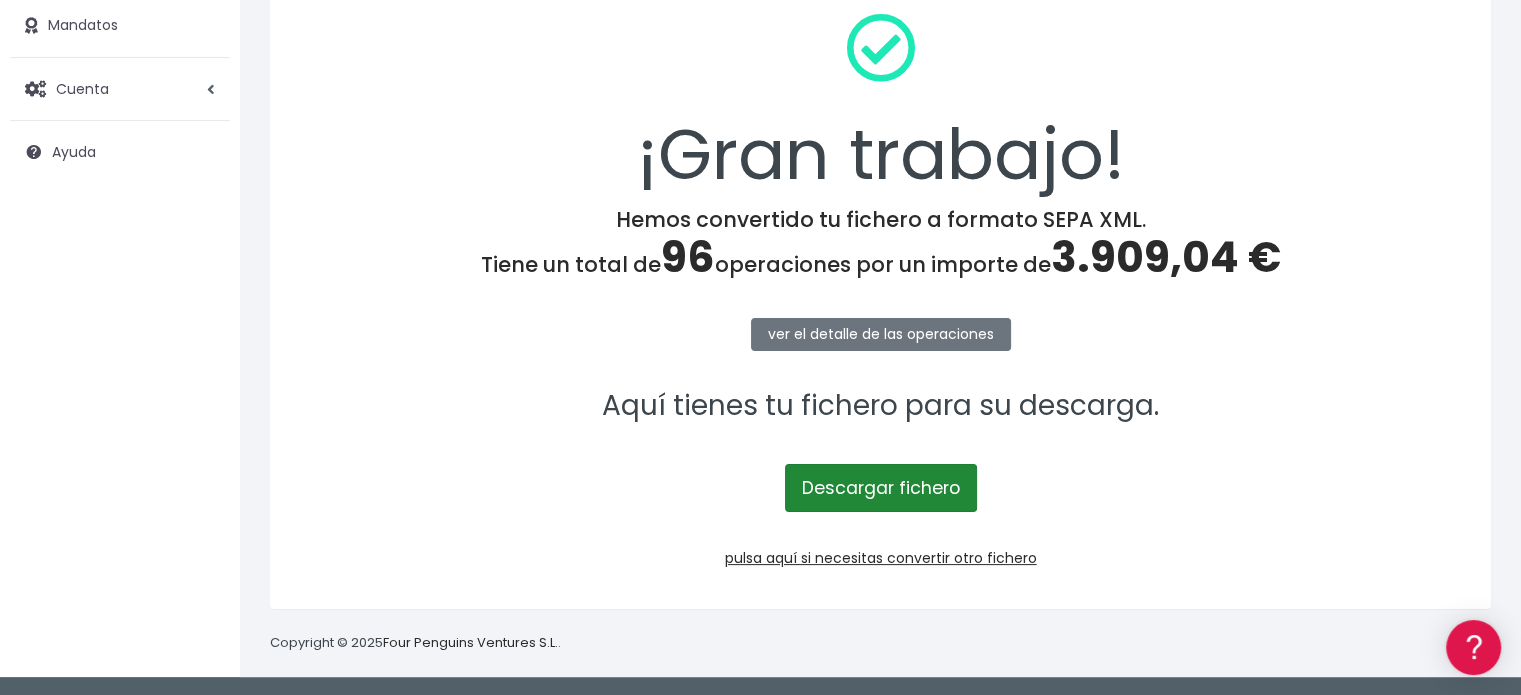 click on "Descargar fichero" at bounding box center (881, 488) 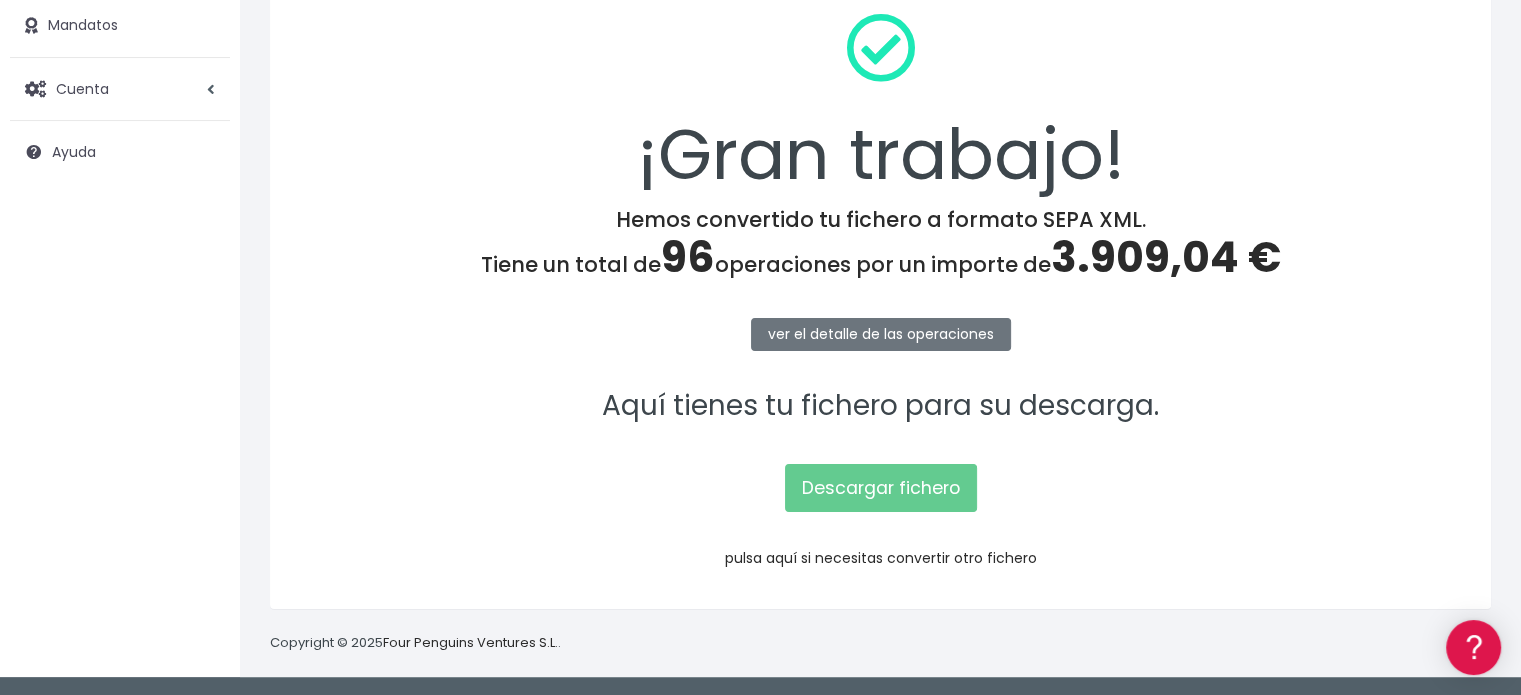 click on "pulsa aquí si necesitas convertir otro fichero" at bounding box center (881, 558) 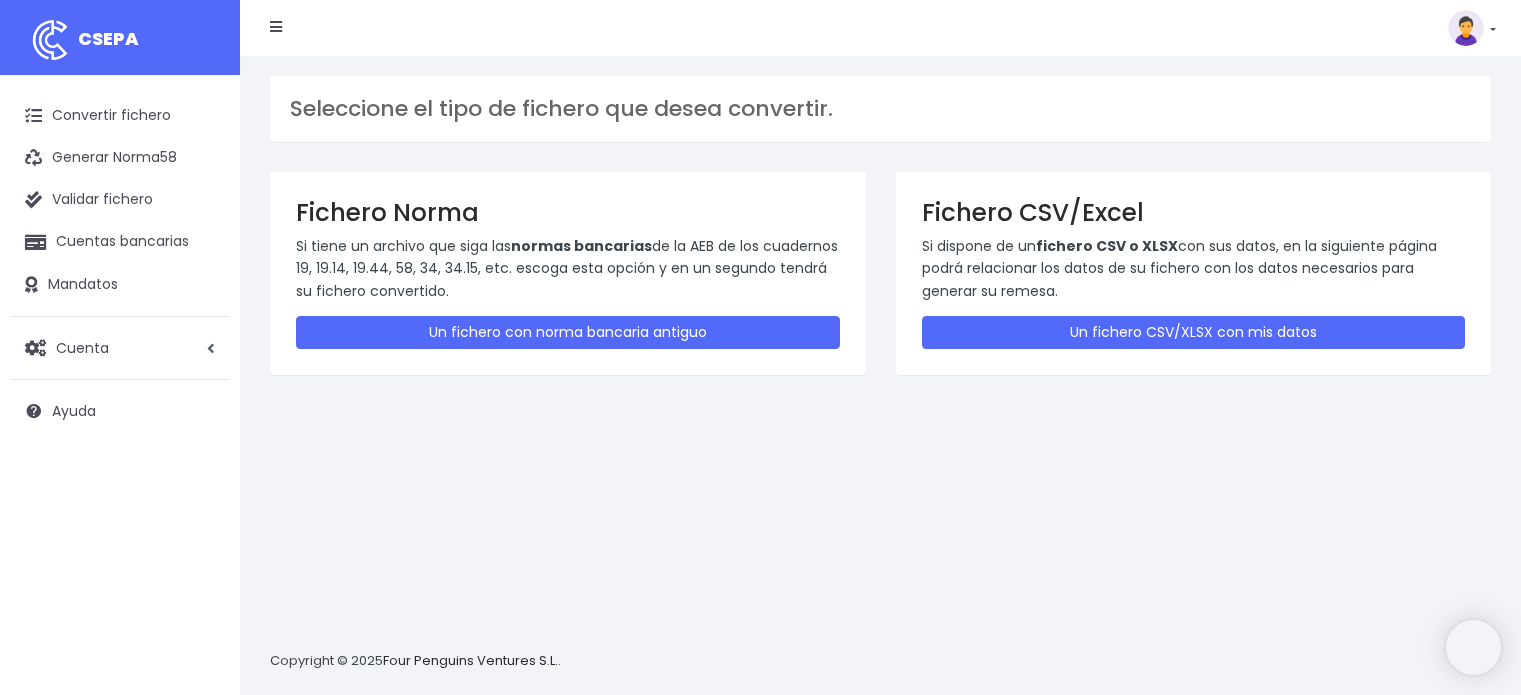 scroll, scrollTop: 0, scrollLeft: 0, axis: both 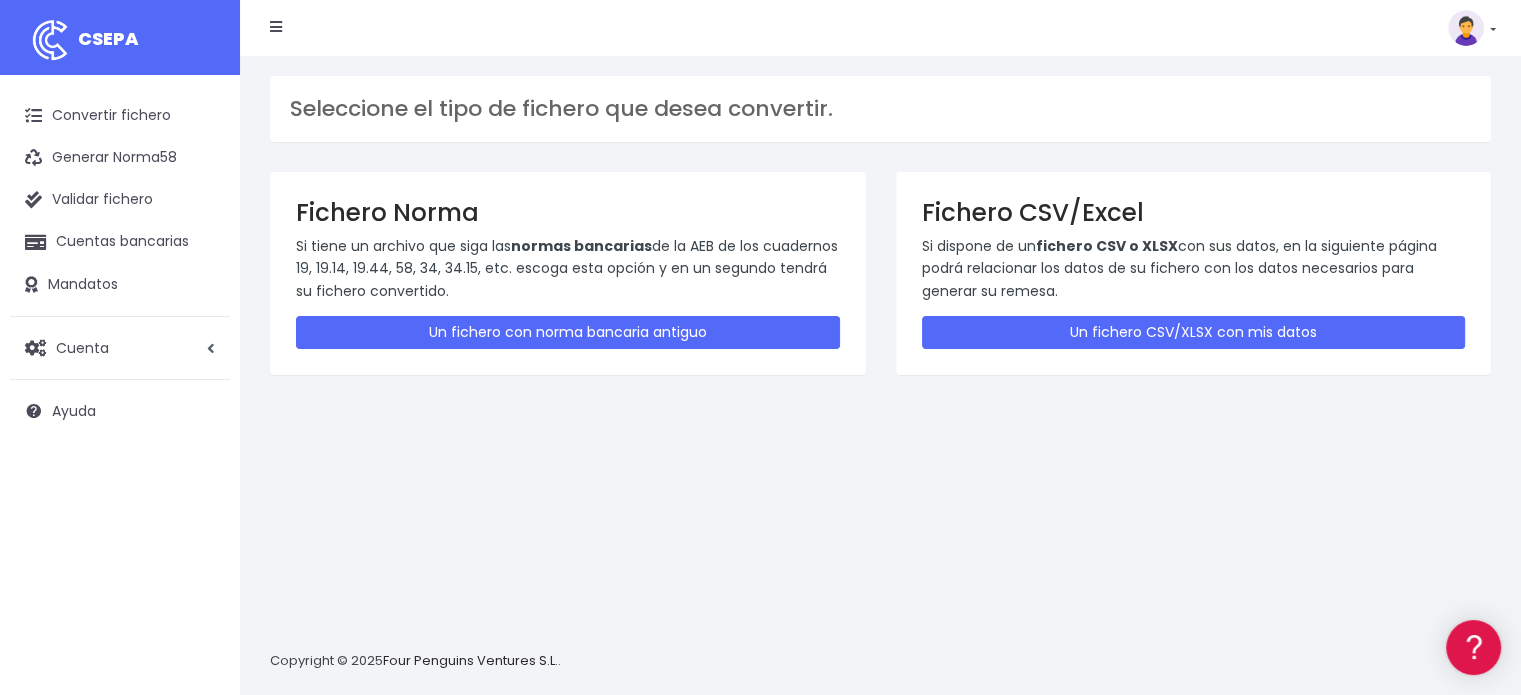 click at bounding box center (1466, 28) 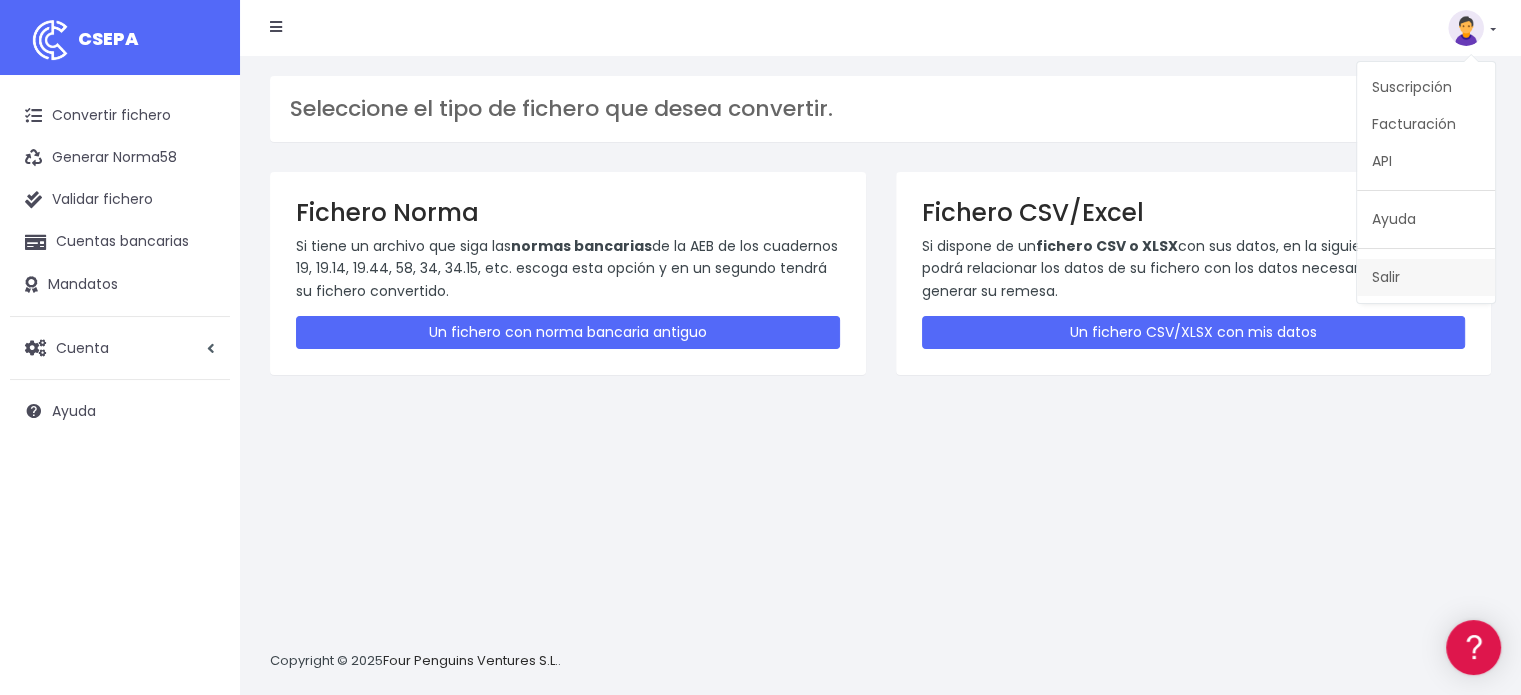 click on "Salir" at bounding box center (1426, 277) 